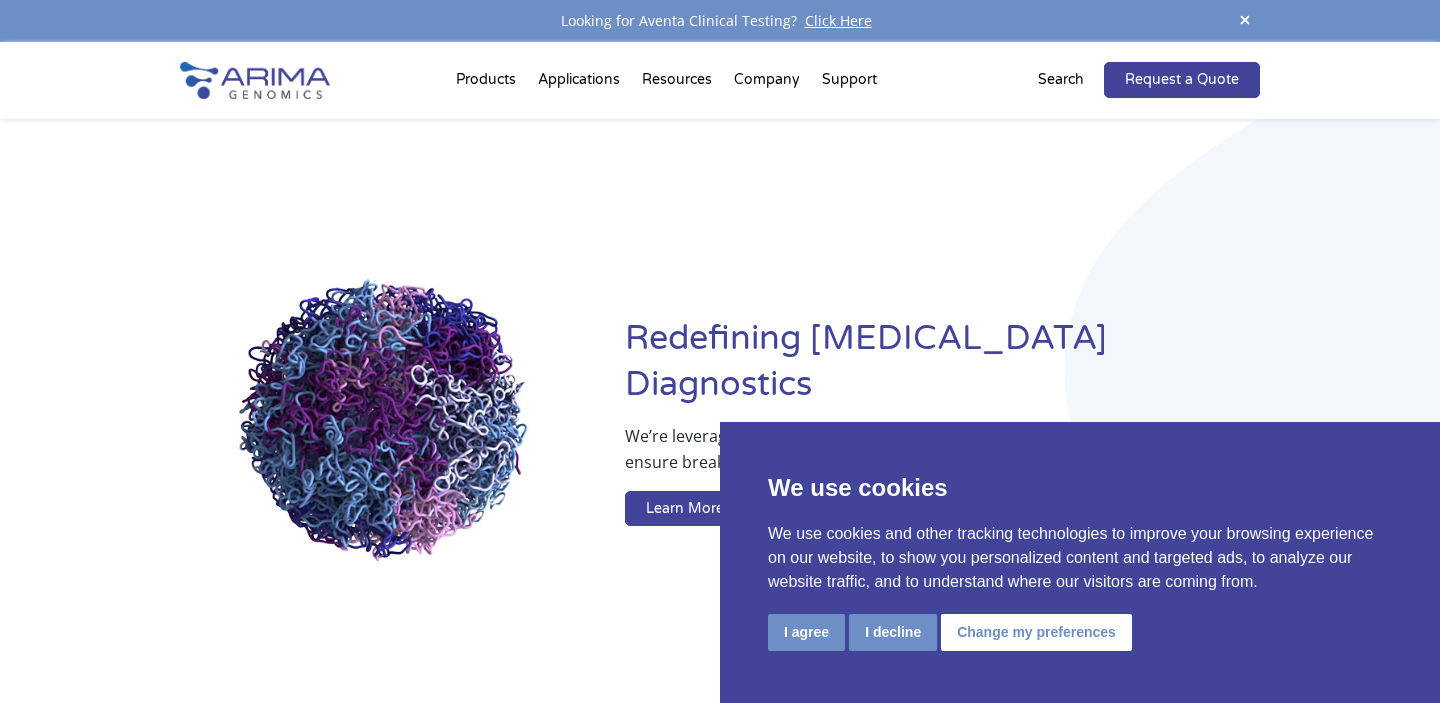 scroll, scrollTop: 0, scrollLeft: 0, axis: both 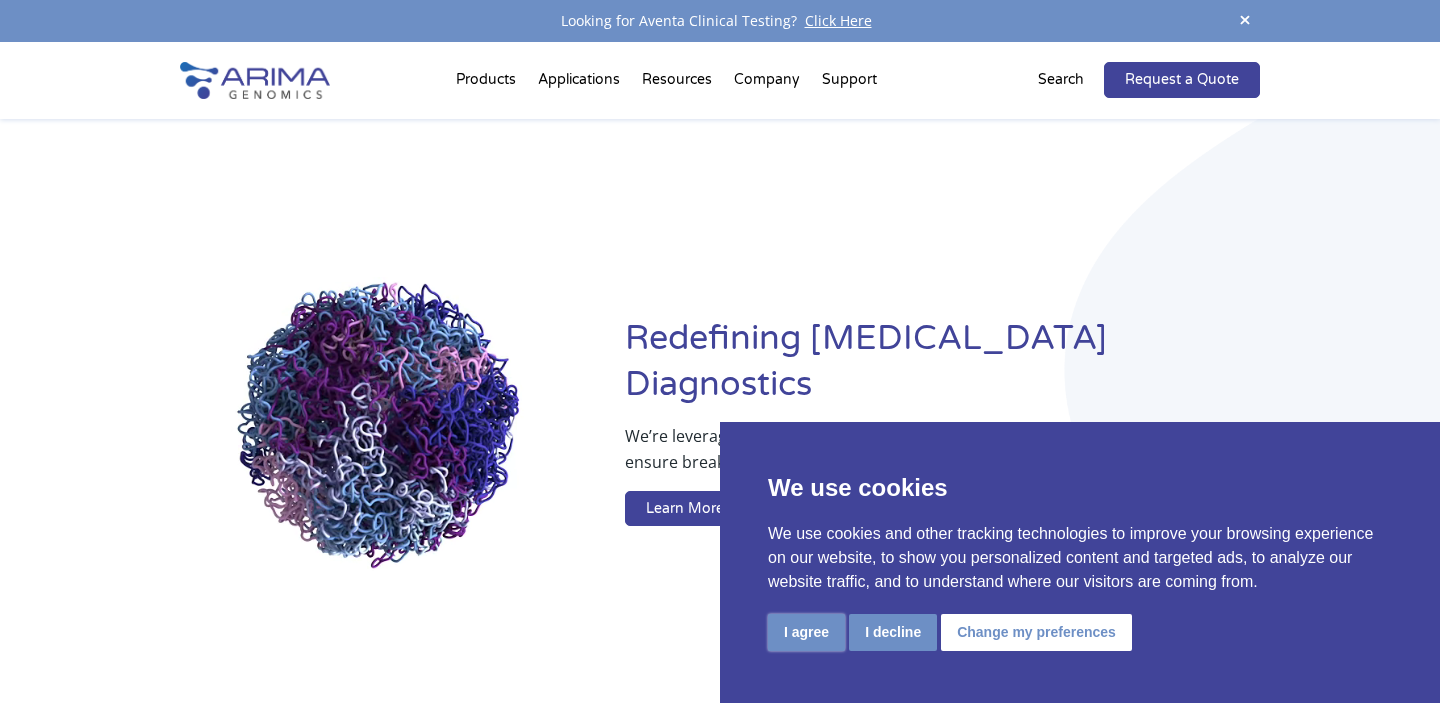 click on "I agree" at bounding box center [806, 632] 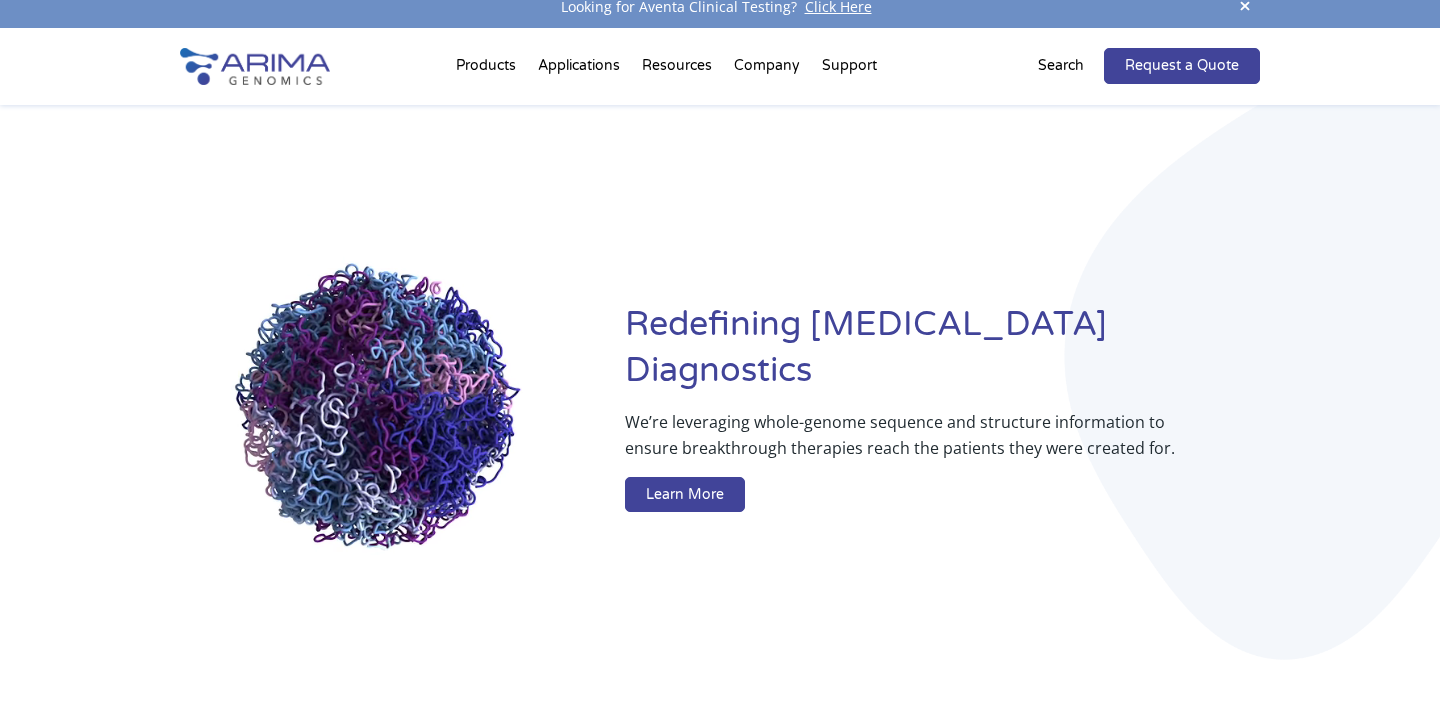 scroll, scrollTop: 18, scrollLeft: 0, axis: vertical 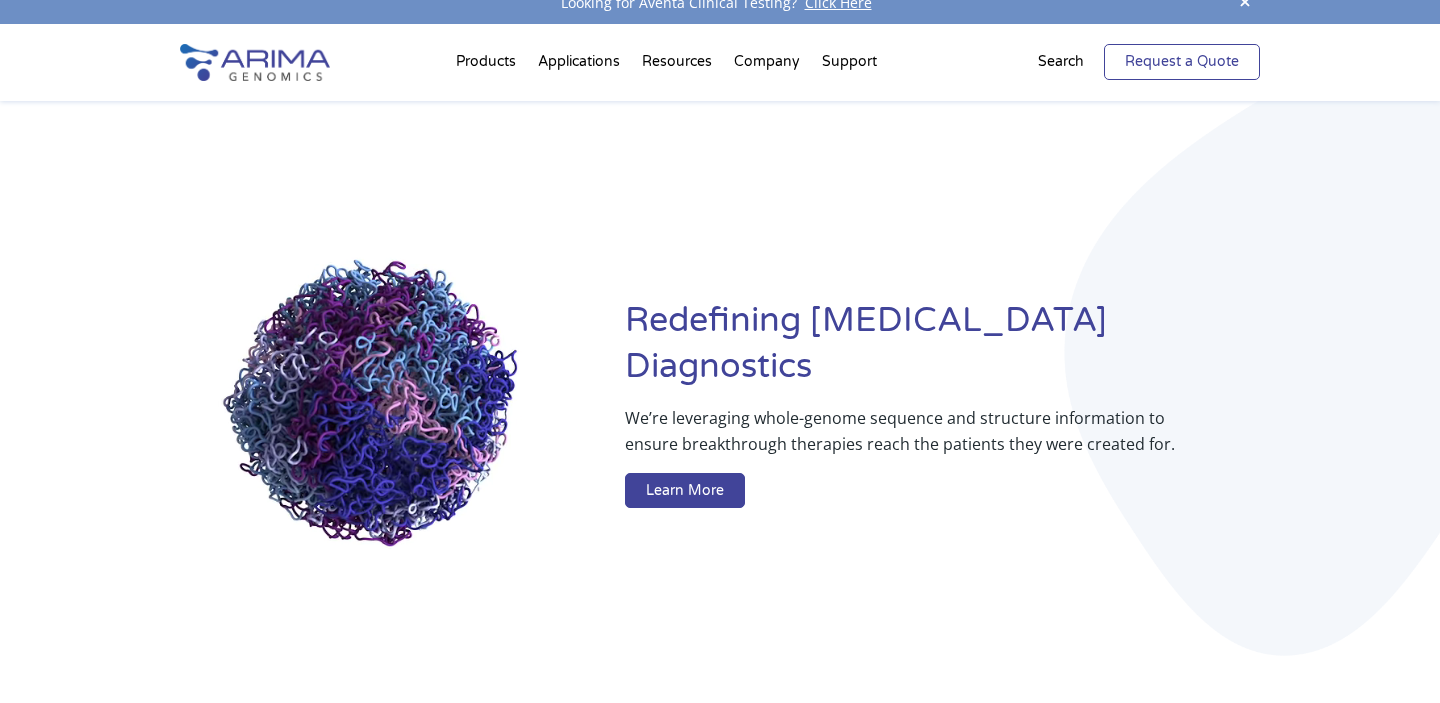 click on "Request a Quote" at bounding box center [1182, 62] 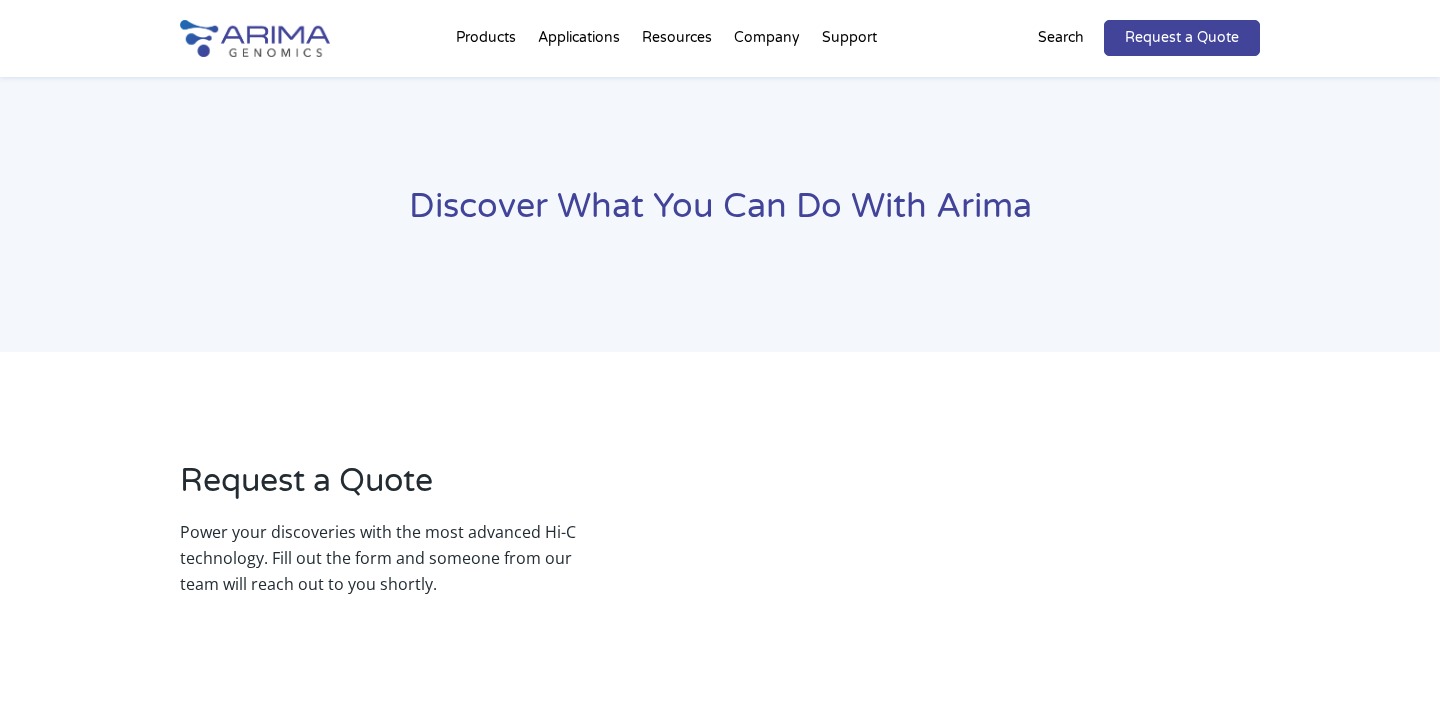 scroll, scrollTop: 0, scrollLeft: 0, axis: both 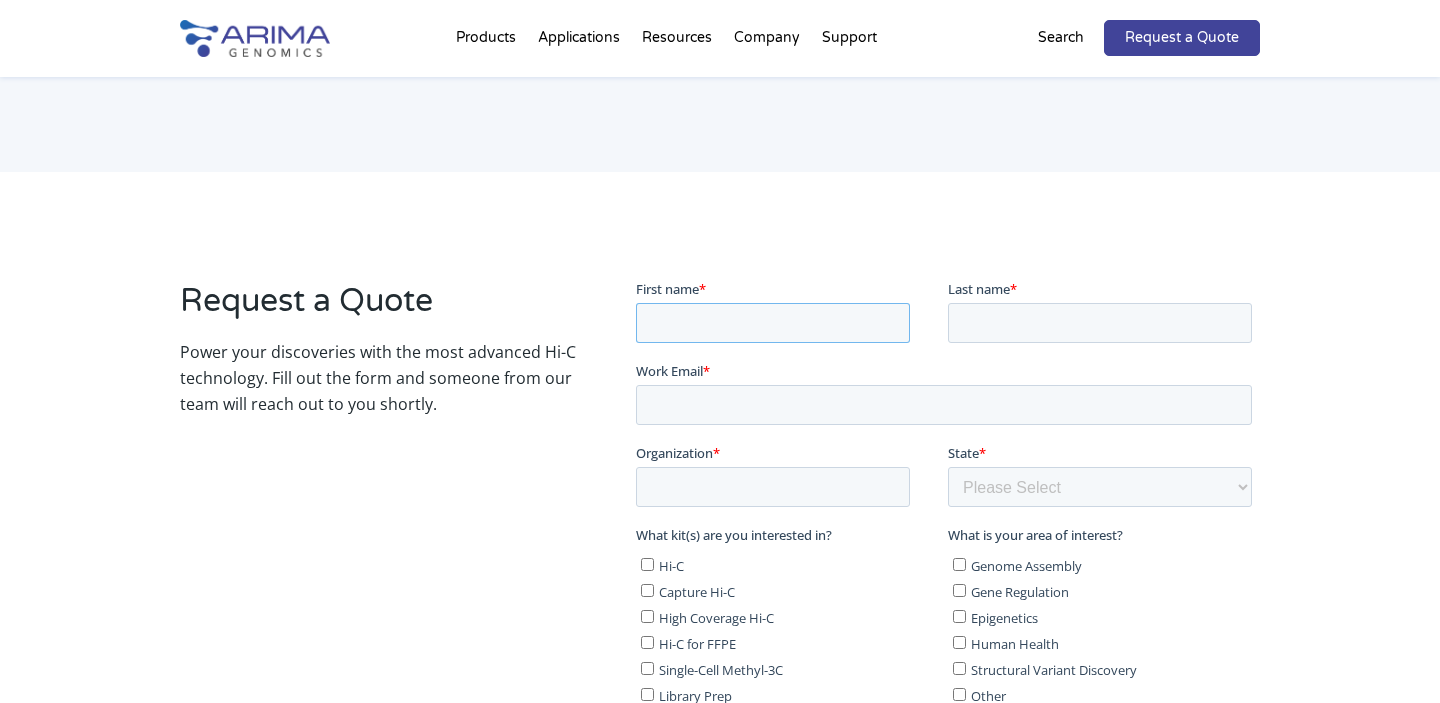 click on "First name *" at bounding box center (772, 322) 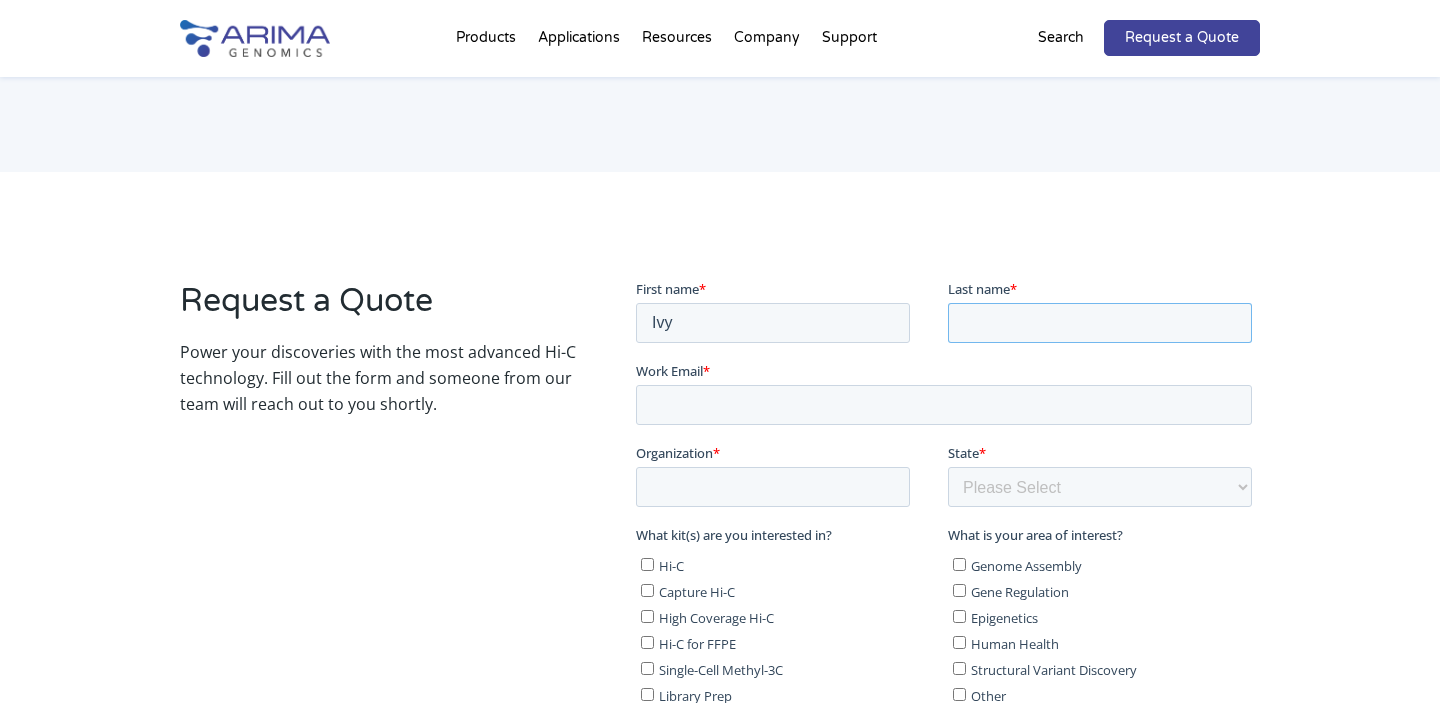 click on "Last name *" at bounding box center (1099, 322) 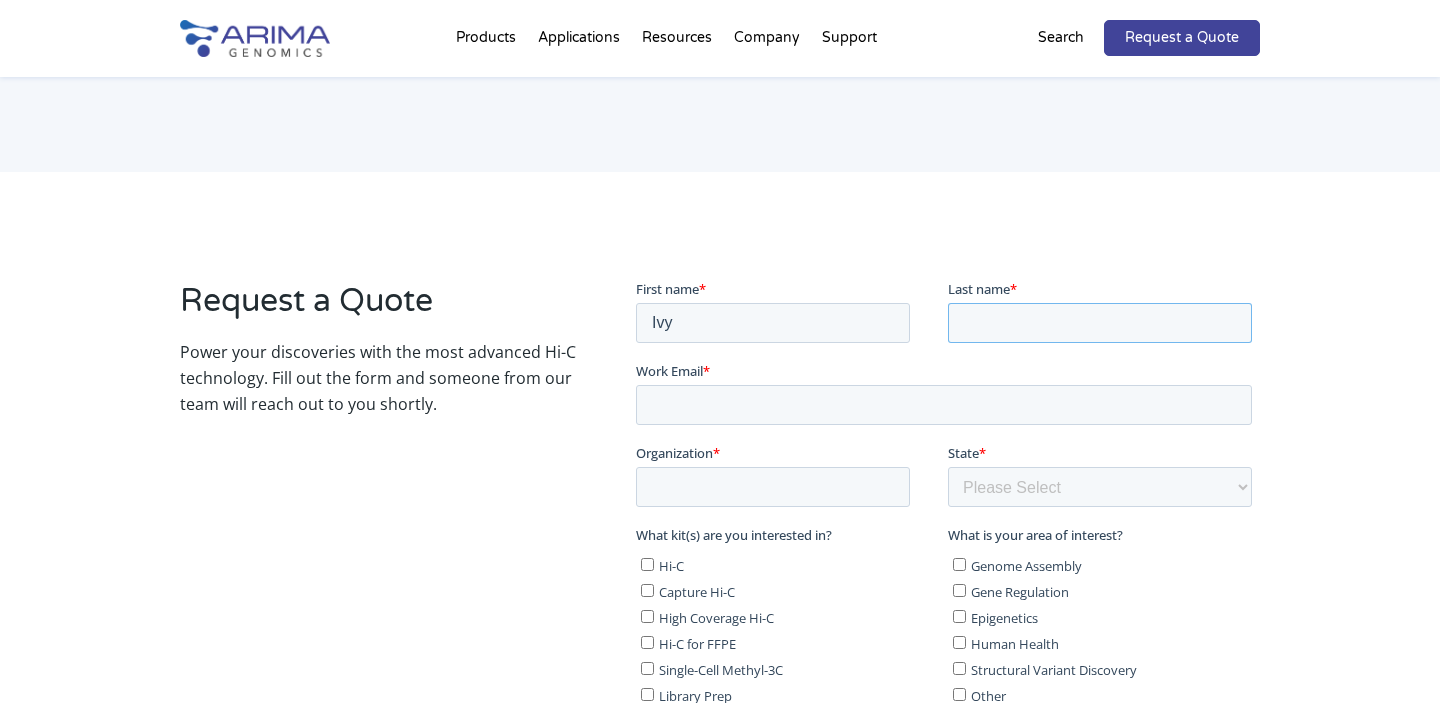 type on "Aneas Swanson" 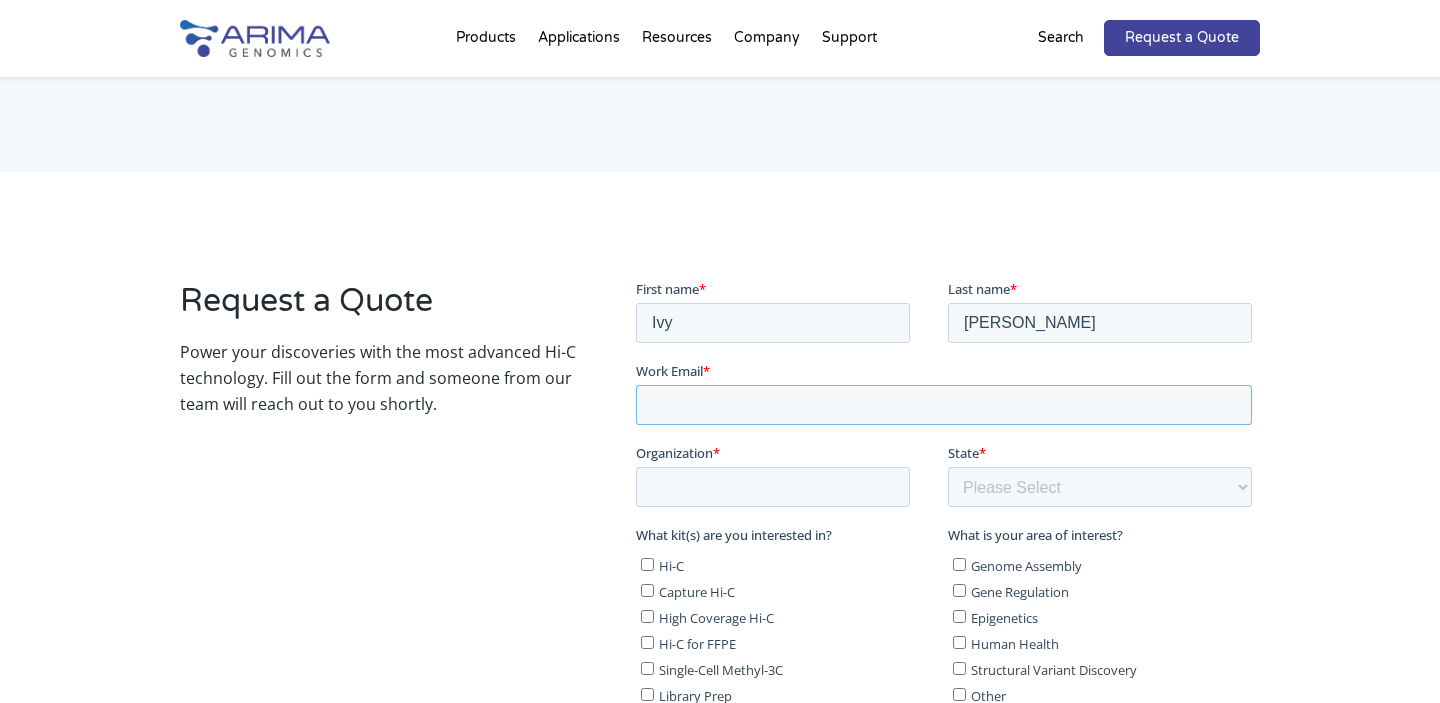 click on "Work Email *" at bounding box center [943, 404] 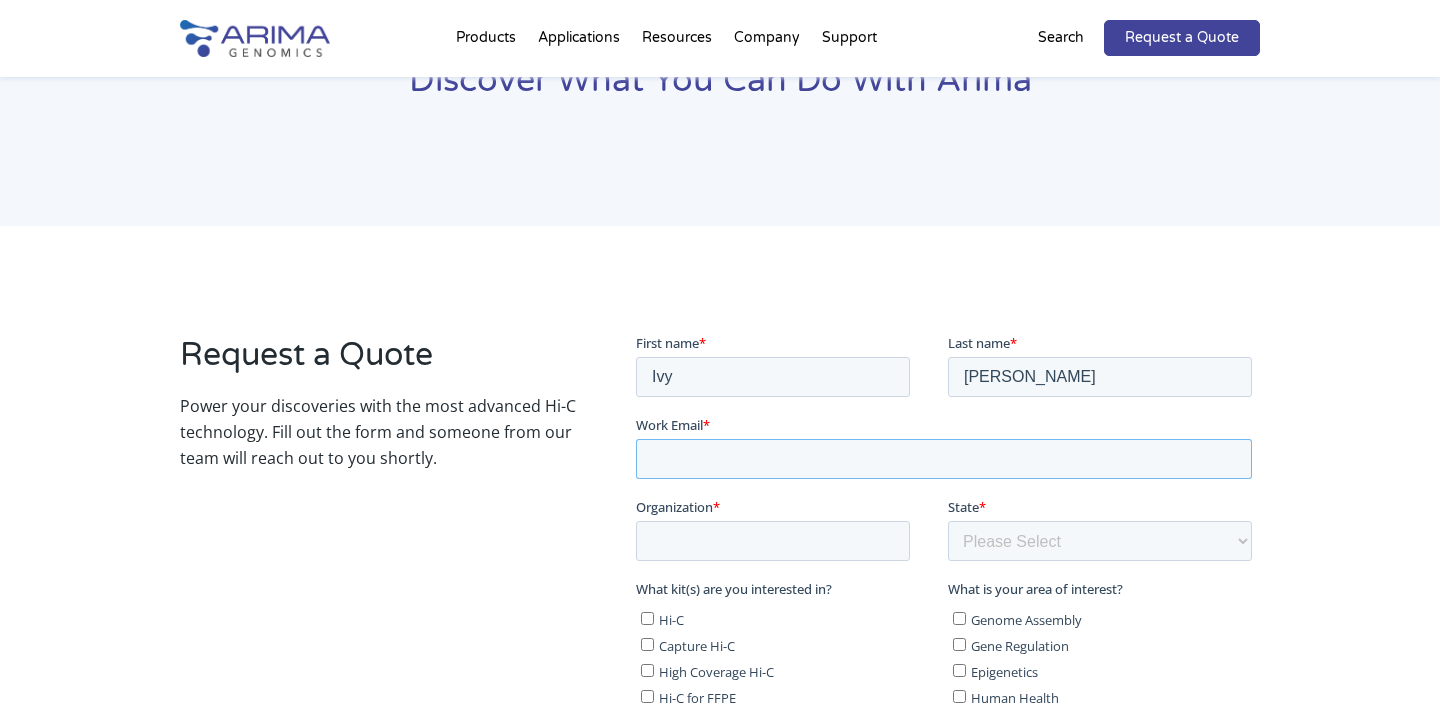 type on "[EMAIL_ADDRESS][DOMAIN_NAME]" 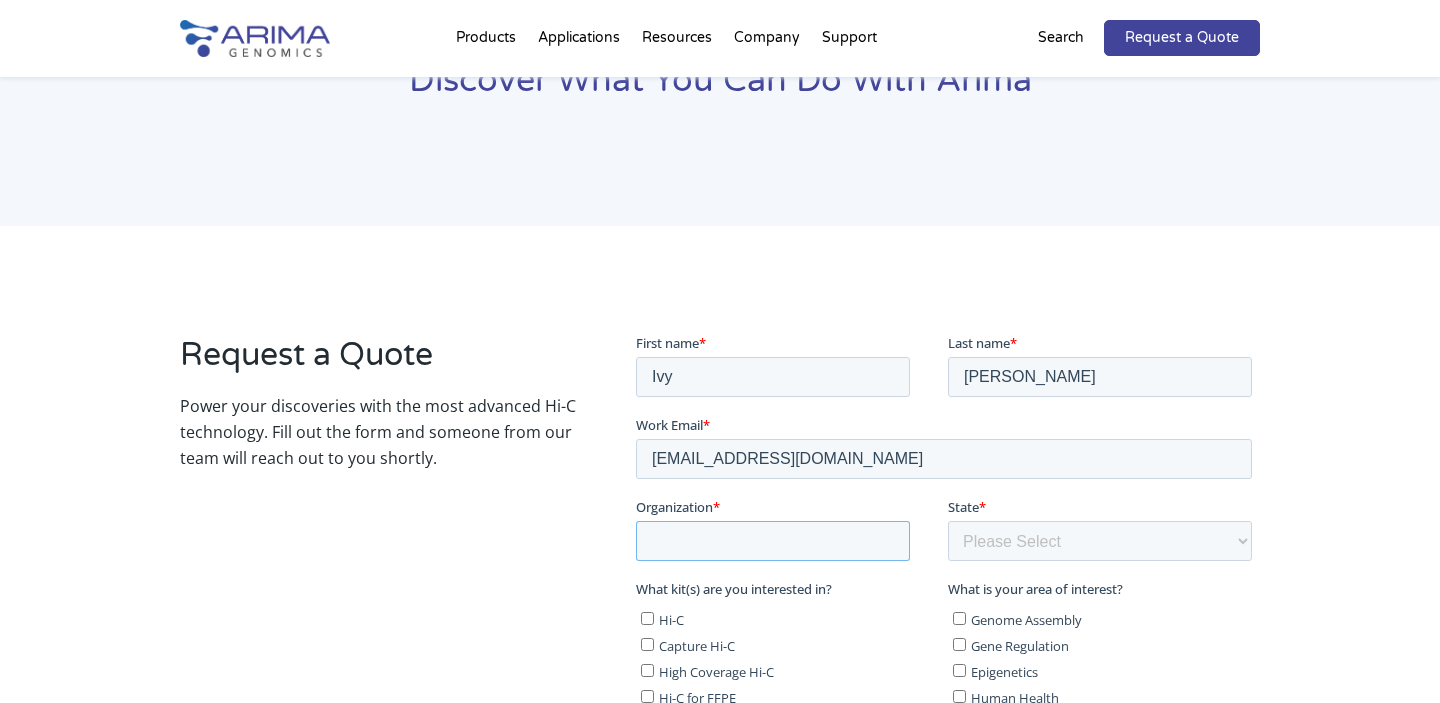 click on "Organization *" at bounding box center [772, 540] 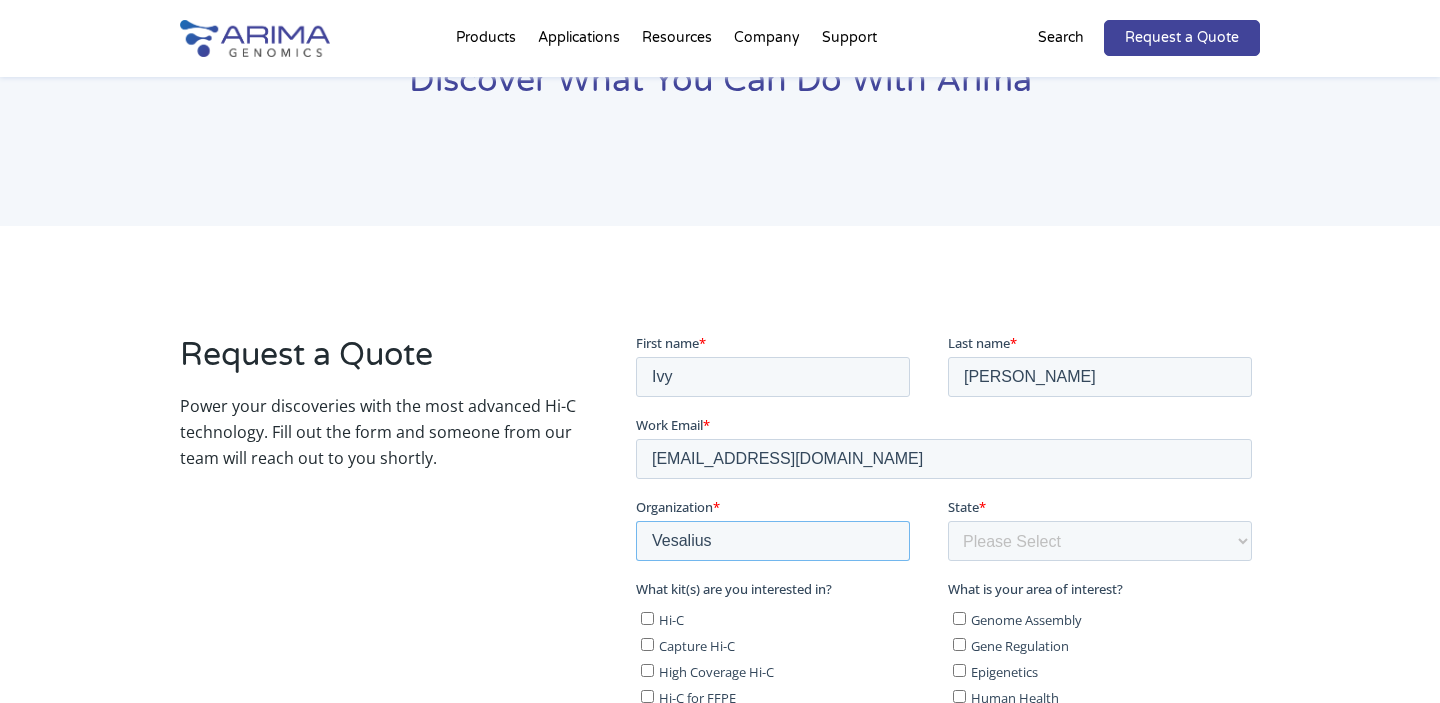 type on "Vesalius" 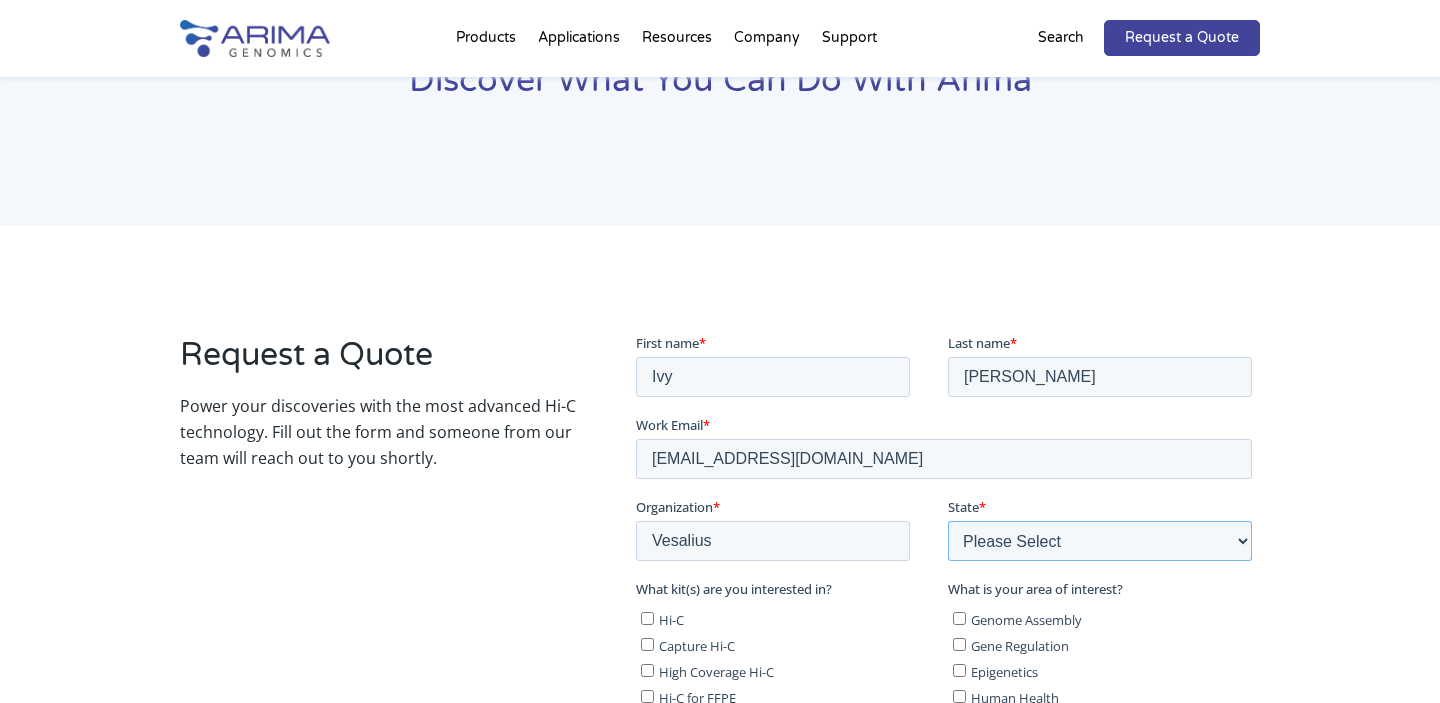 click on "Please Select Other/Non-US Alabama Alaska Arizona Arkansas California Colorado Connecticut Delaware Florida Georgia Hawaii Idaho Illinois Indiana Iowa Kansas Kentucky Louisiana Maine Maryland Massachusetts Michigan Minnesota Mississippi Missouri Montana Nebraska Nevada New Hampshire New Jersey New Mexico New York North Carolina North Dakota Ohio Oklahoma Oregon Pennsylvania Rhode Island South Carolina South Dakota Tennessee Texas Utah Vermont Virginia Washington West Virginia Wisconsin Wyoming" at bounding box center [1099, 540] 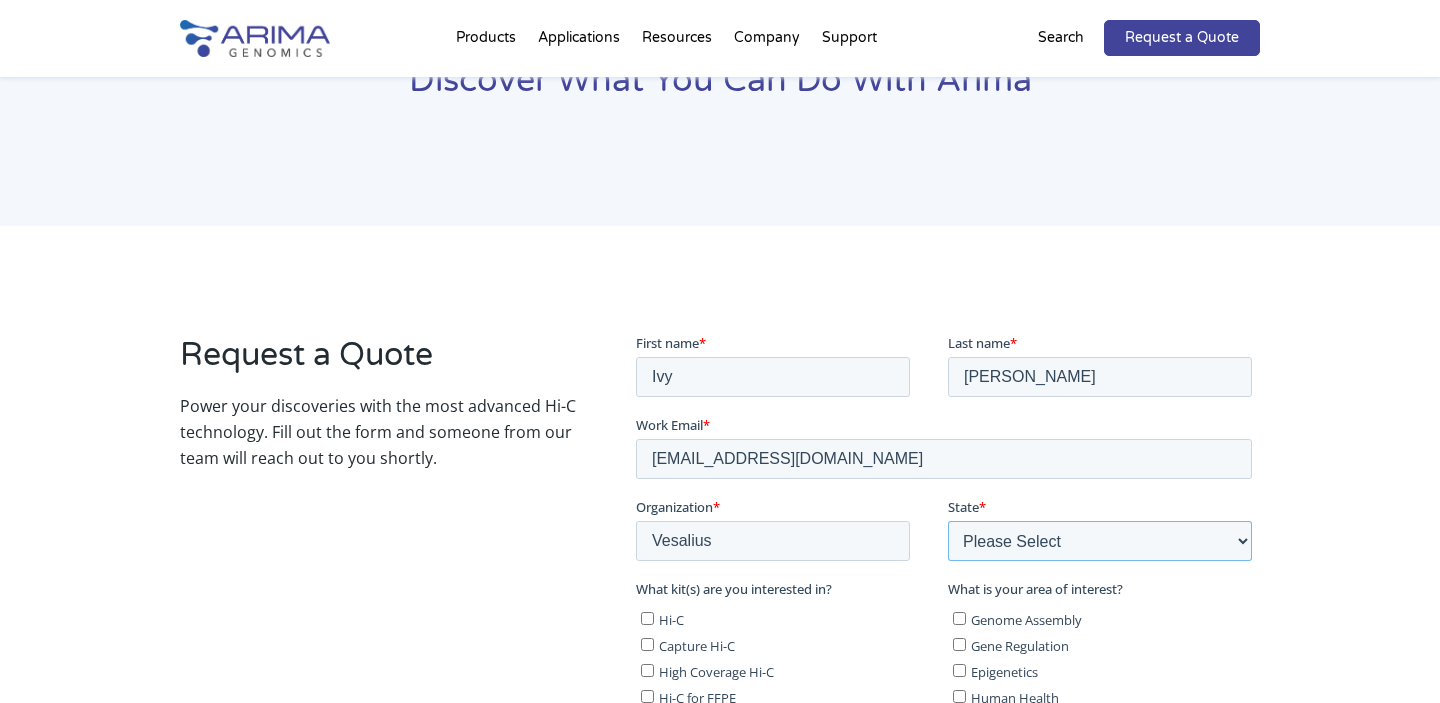 select on "Massachusetts" 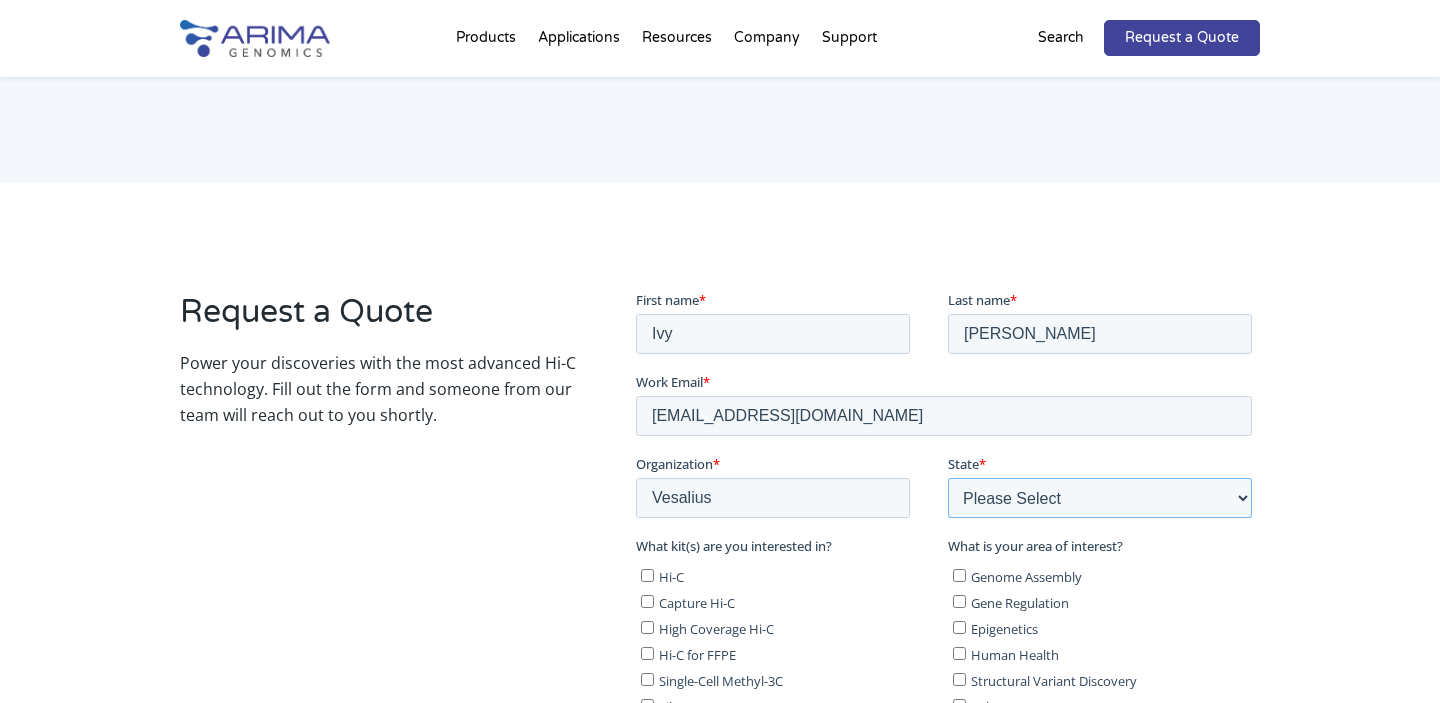 scroll, scrollTop: 237, scrollLeft: 0, axis: vertical 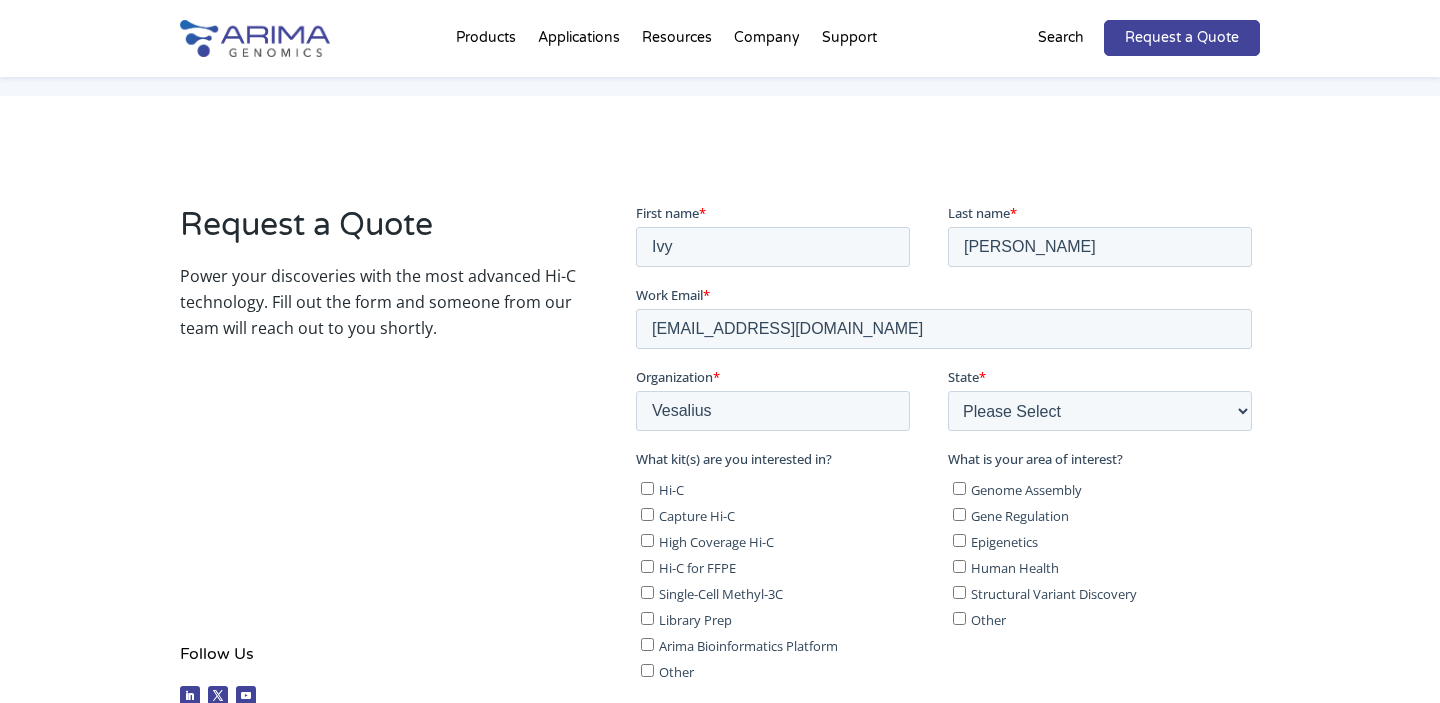 click on "Genome Assembly Gene Regulation Epigenetics Human Health Structural Variant Discovery Other" at bounding box center [1099, 550] 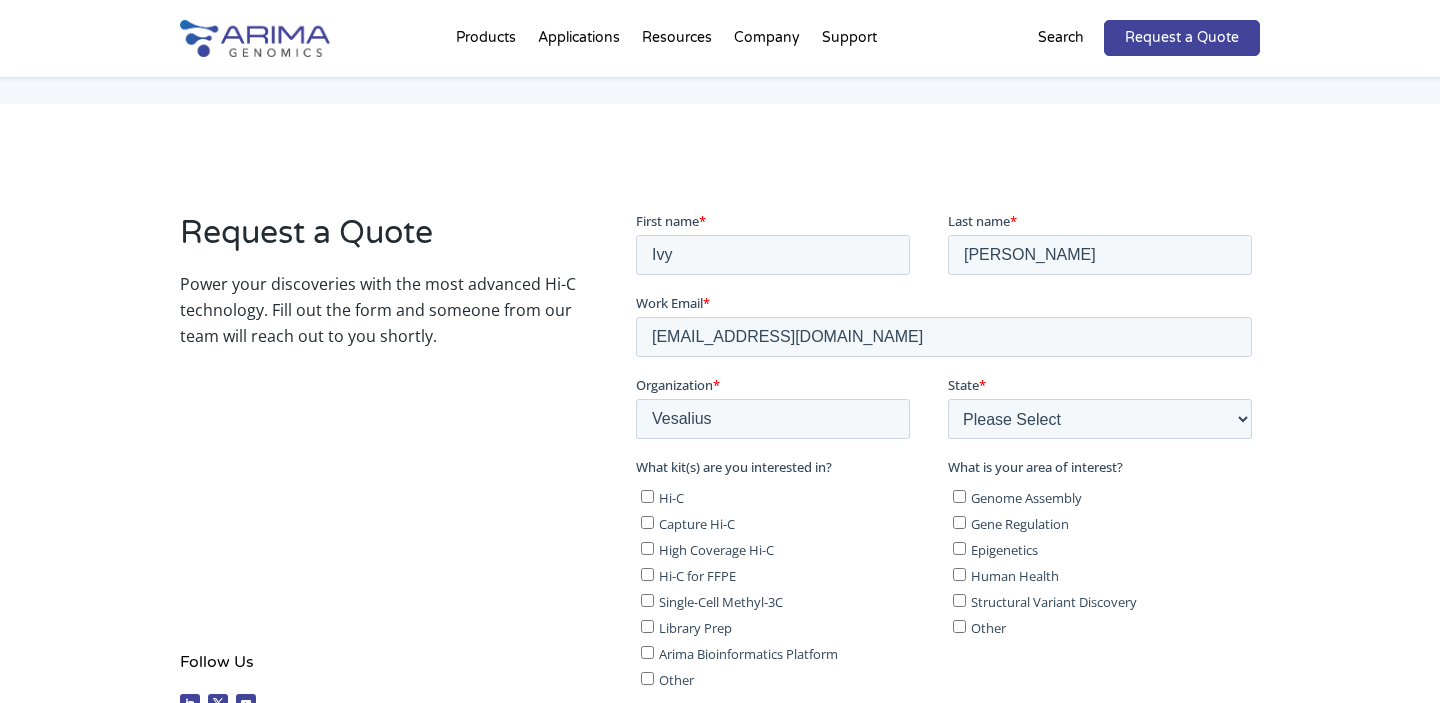 click on "Gene Regulation" at bounding box center [958, 521] 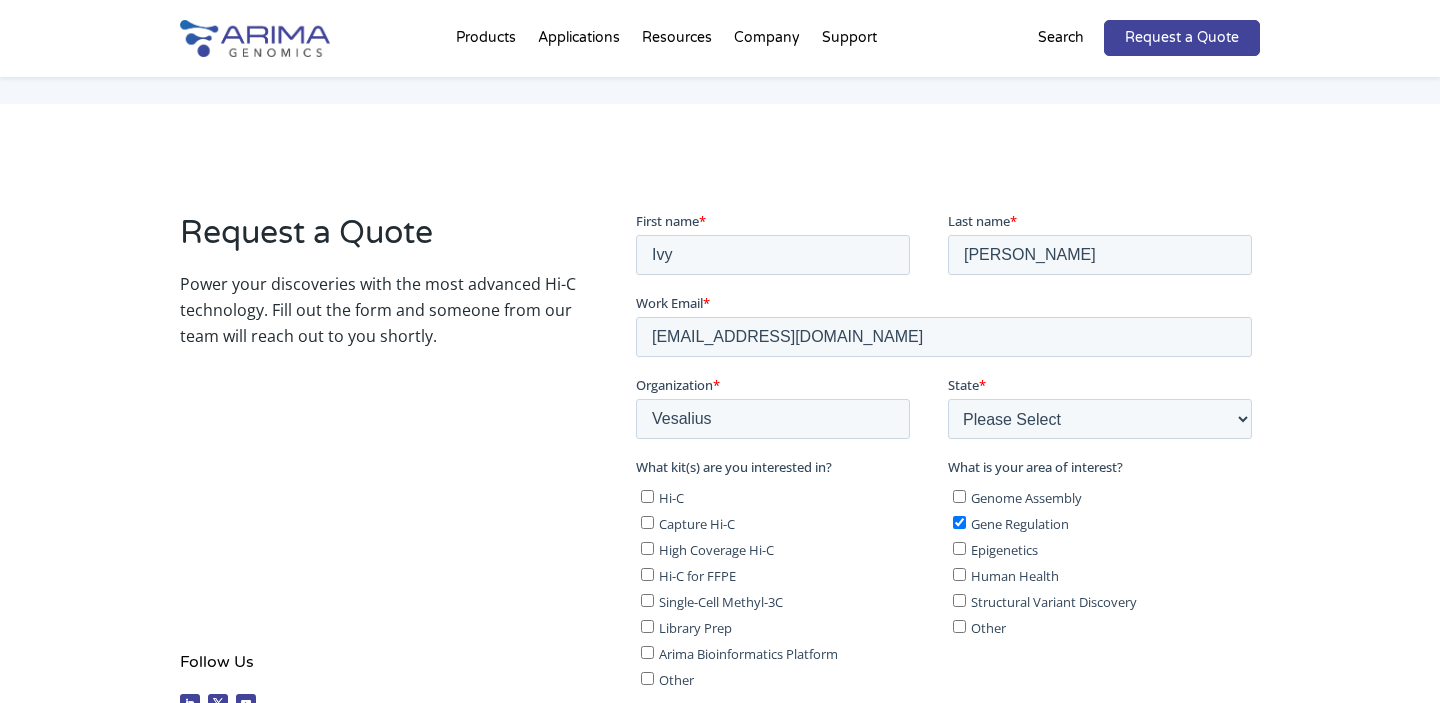 checkbox on "true" 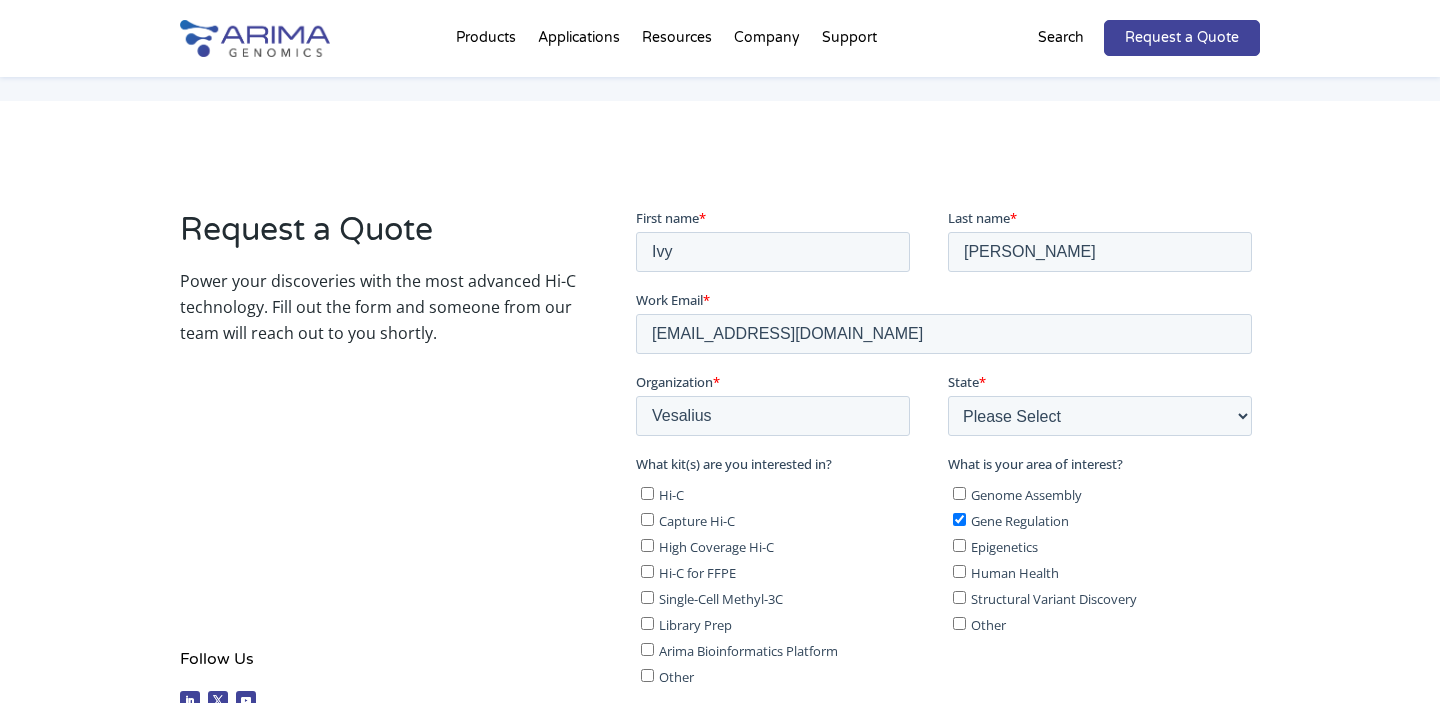 click on "Epigenetics" at bounding box center (958, 544) 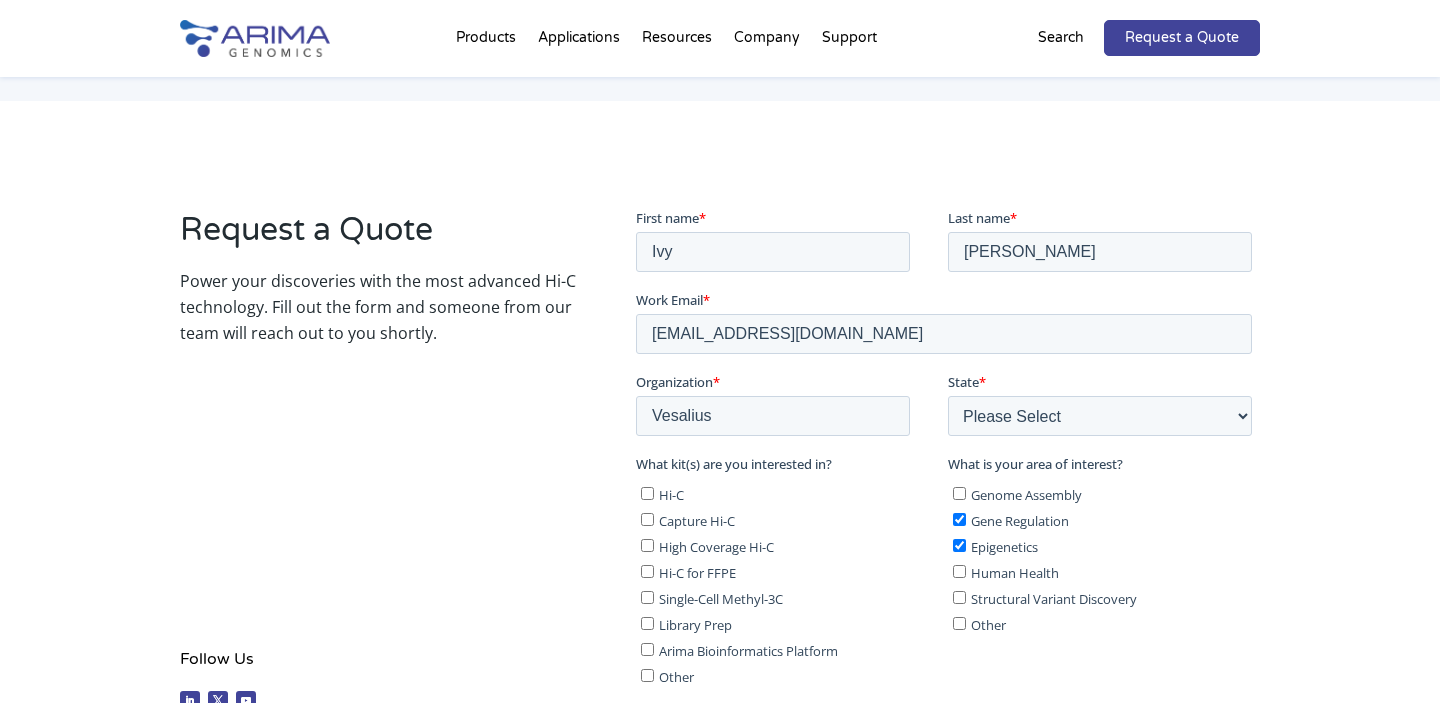 checkbox on "true" 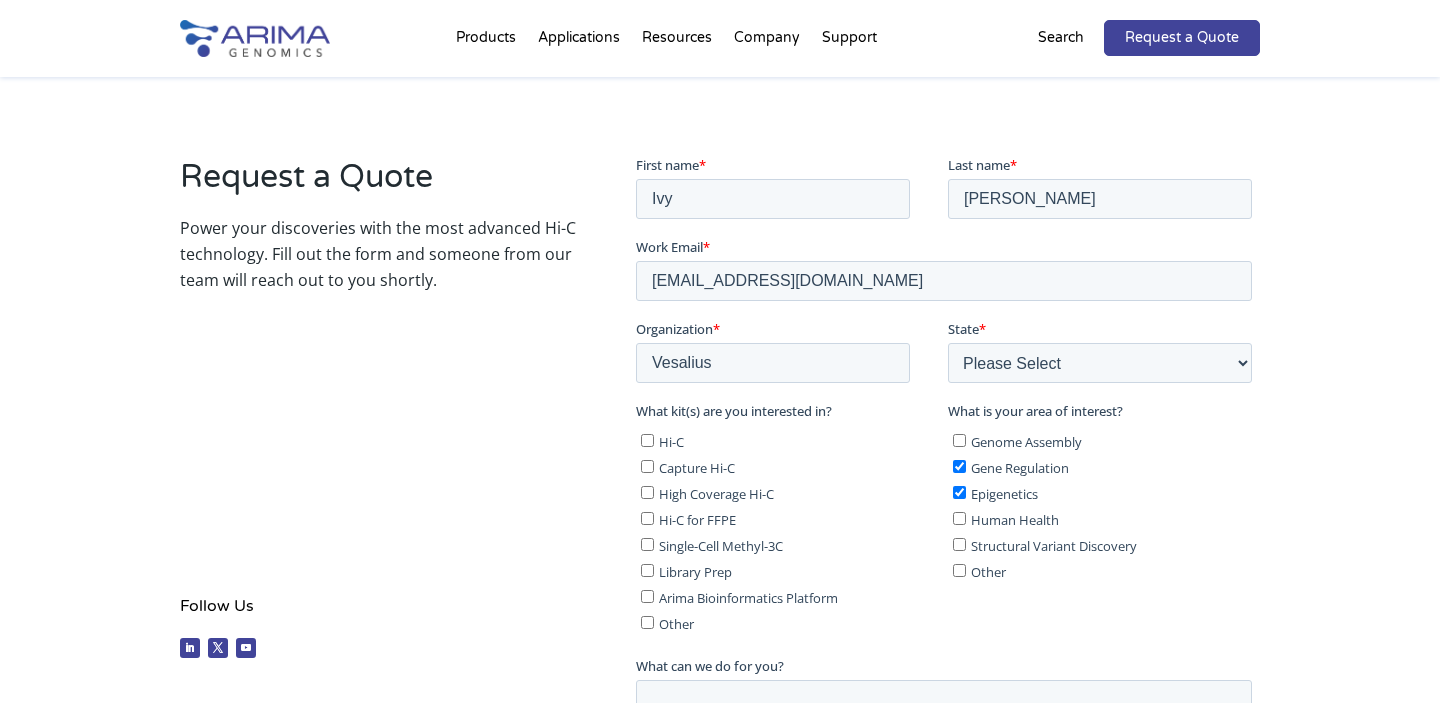 scroll, scrollTop: 309, scrollLeft: 0, axis: vertical 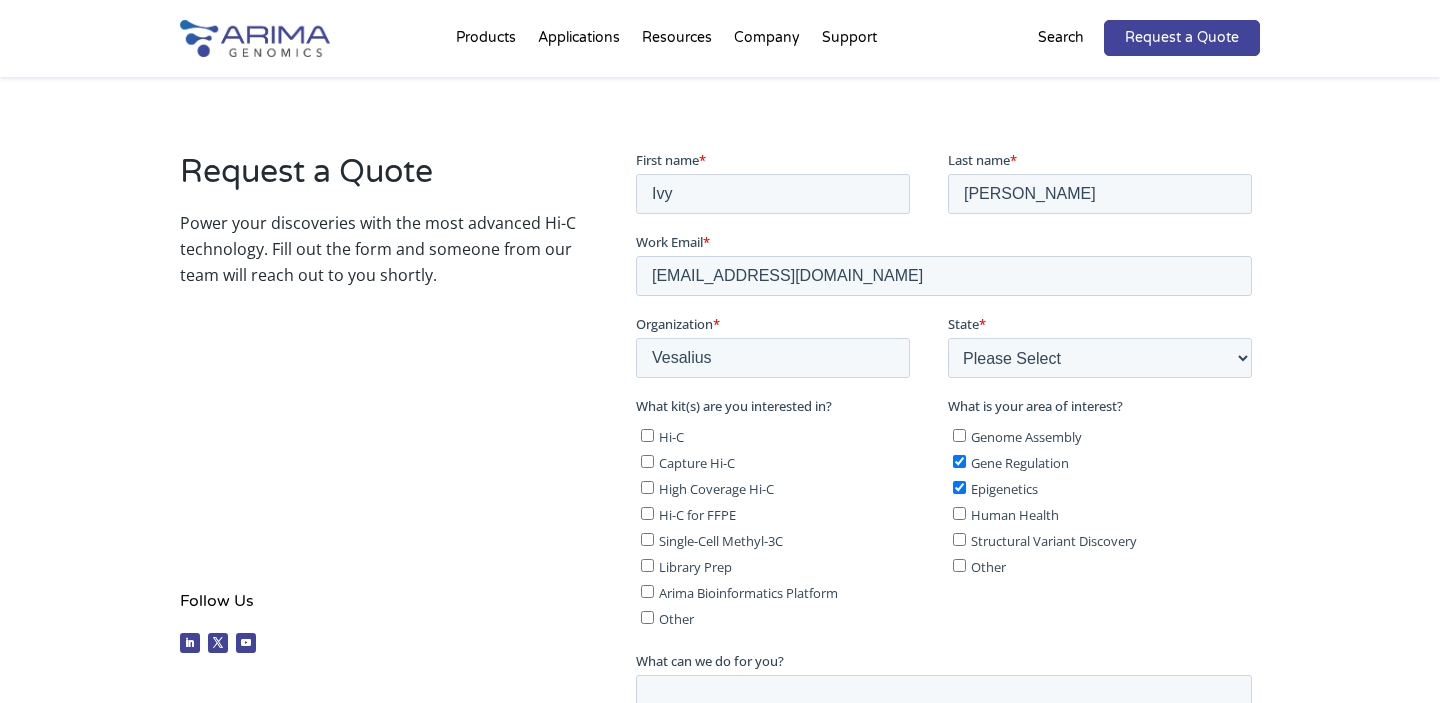click on "Human Health" at bounding box center (958, 512) 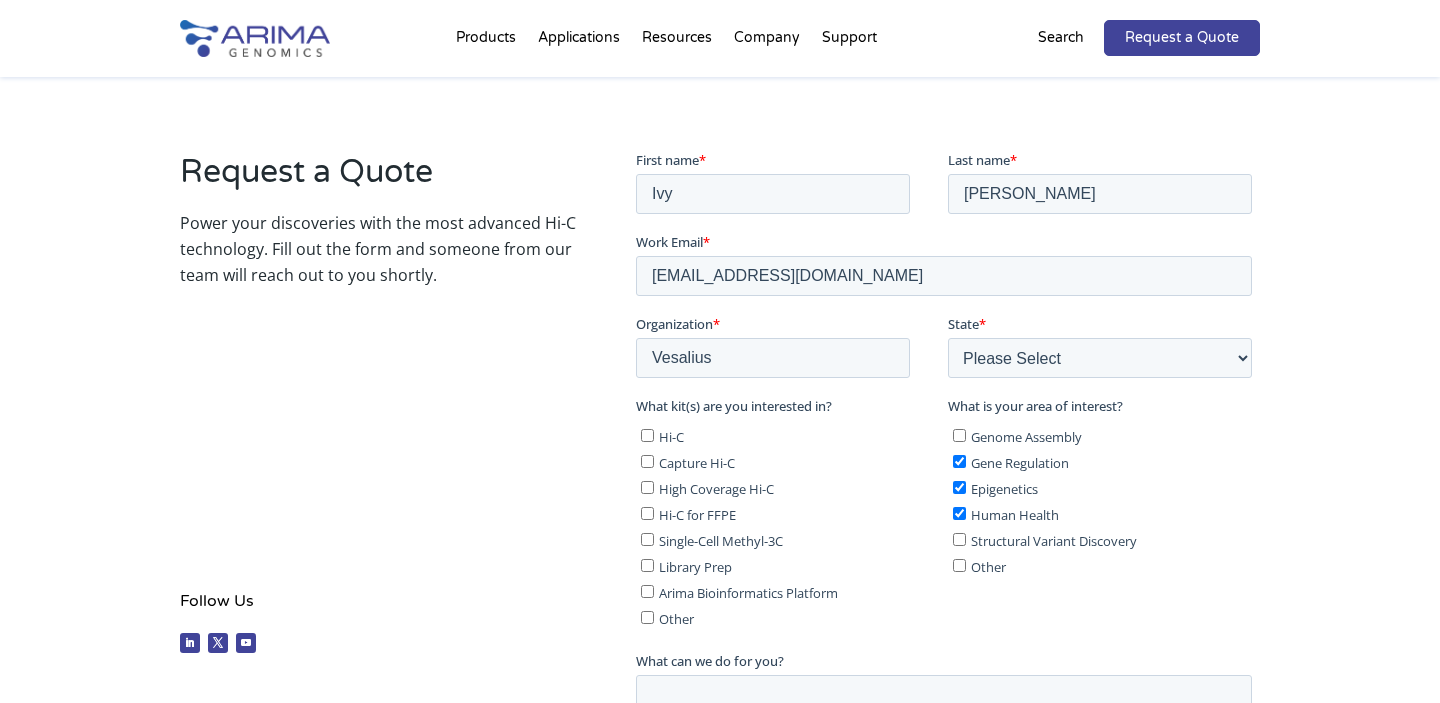 checkbox on "true" 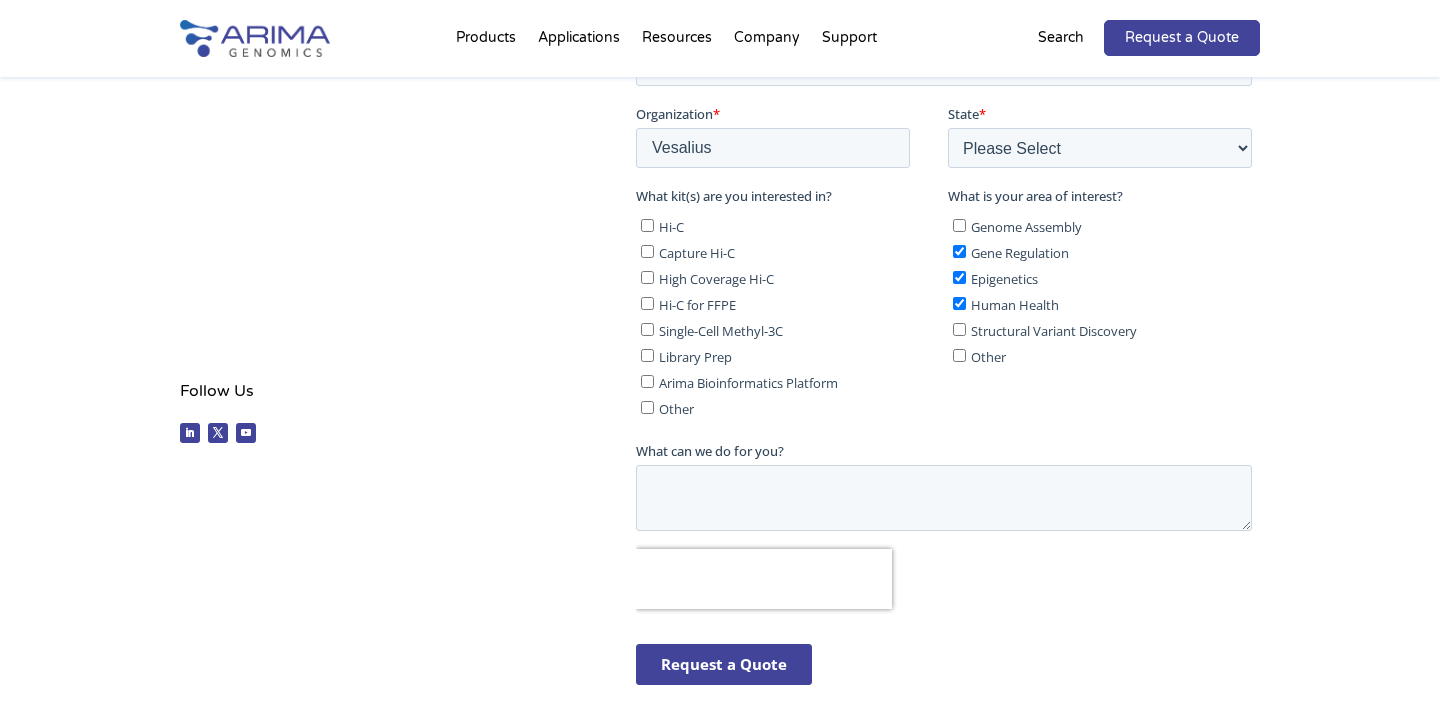 scroll, scrollTop: 595, scrollLeft: 0, axis: vertical 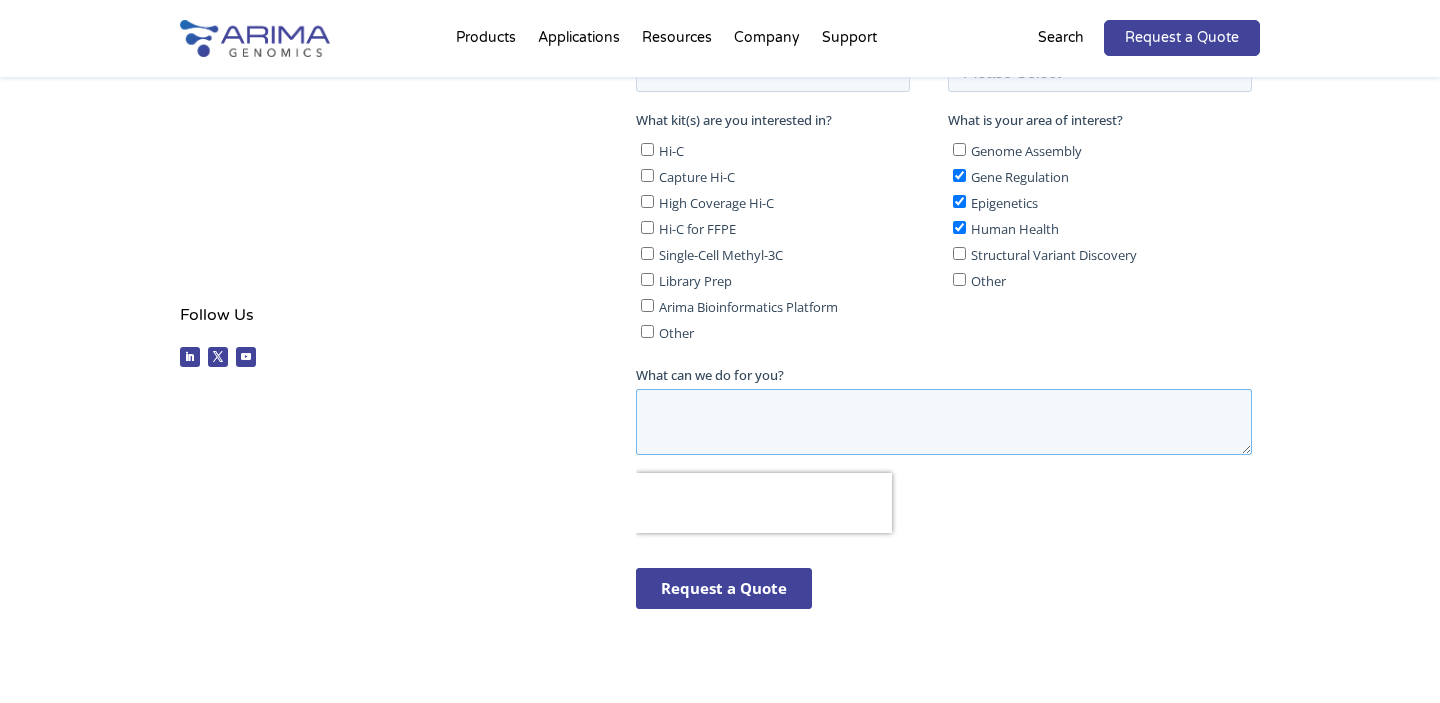 click on "What can we do for you?" at bounding box center (943, 422) 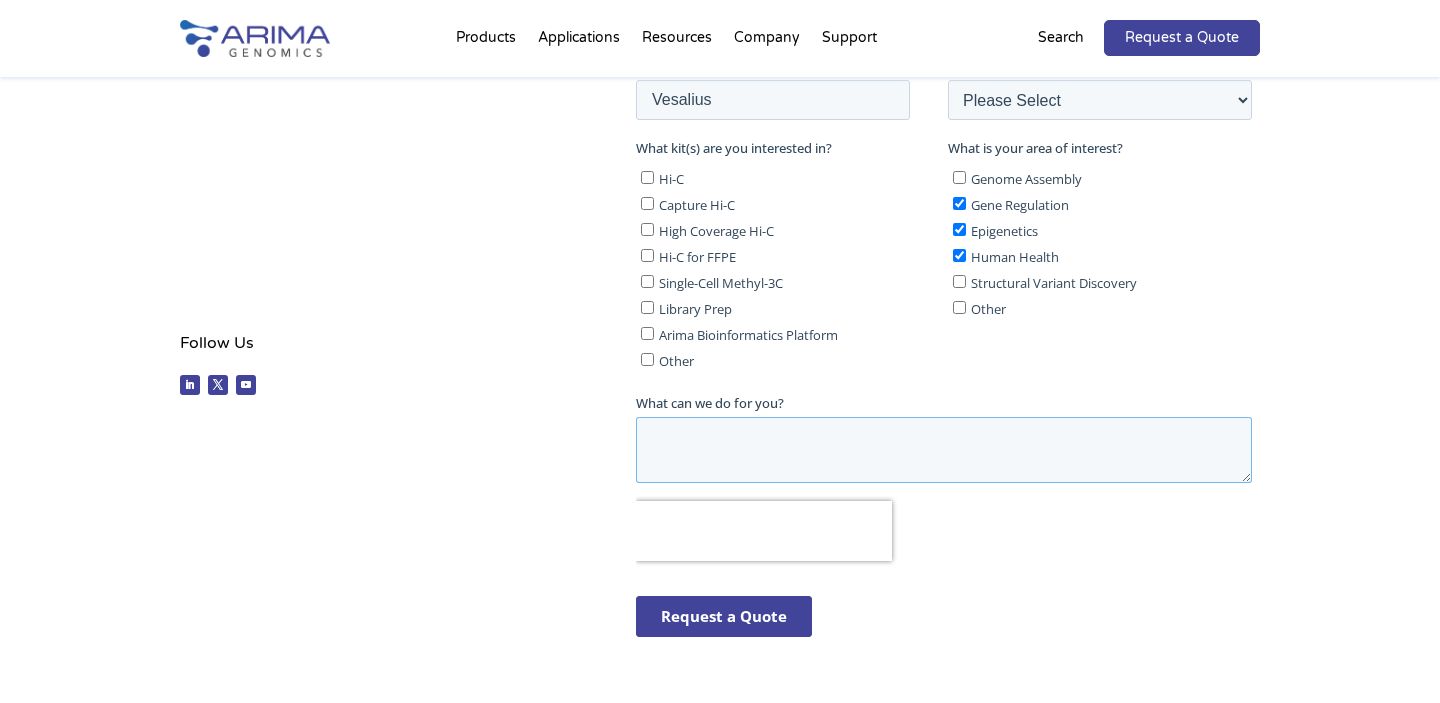 scroll, scrollTop: 546, scrollLeft: 0, axis: vertical 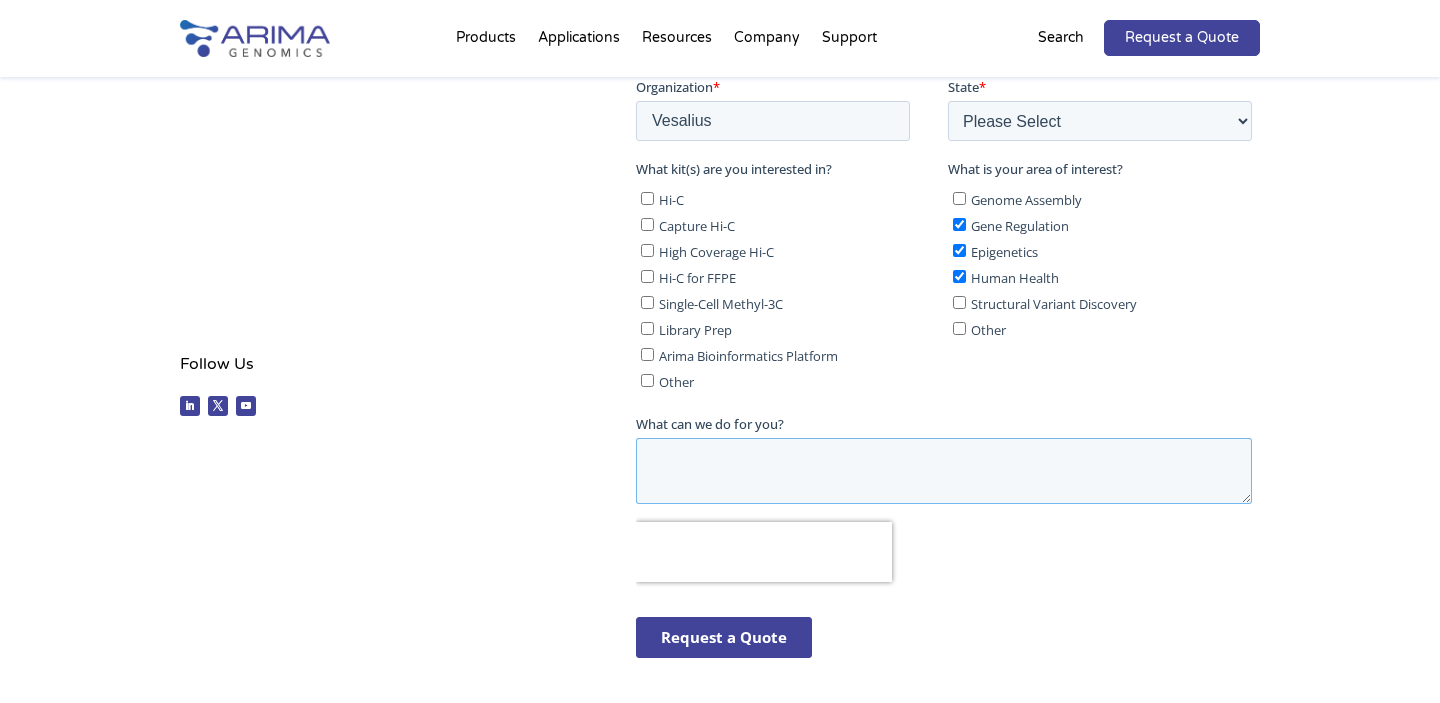 click on "What can we do for you?" at bounding box center (943, 471) 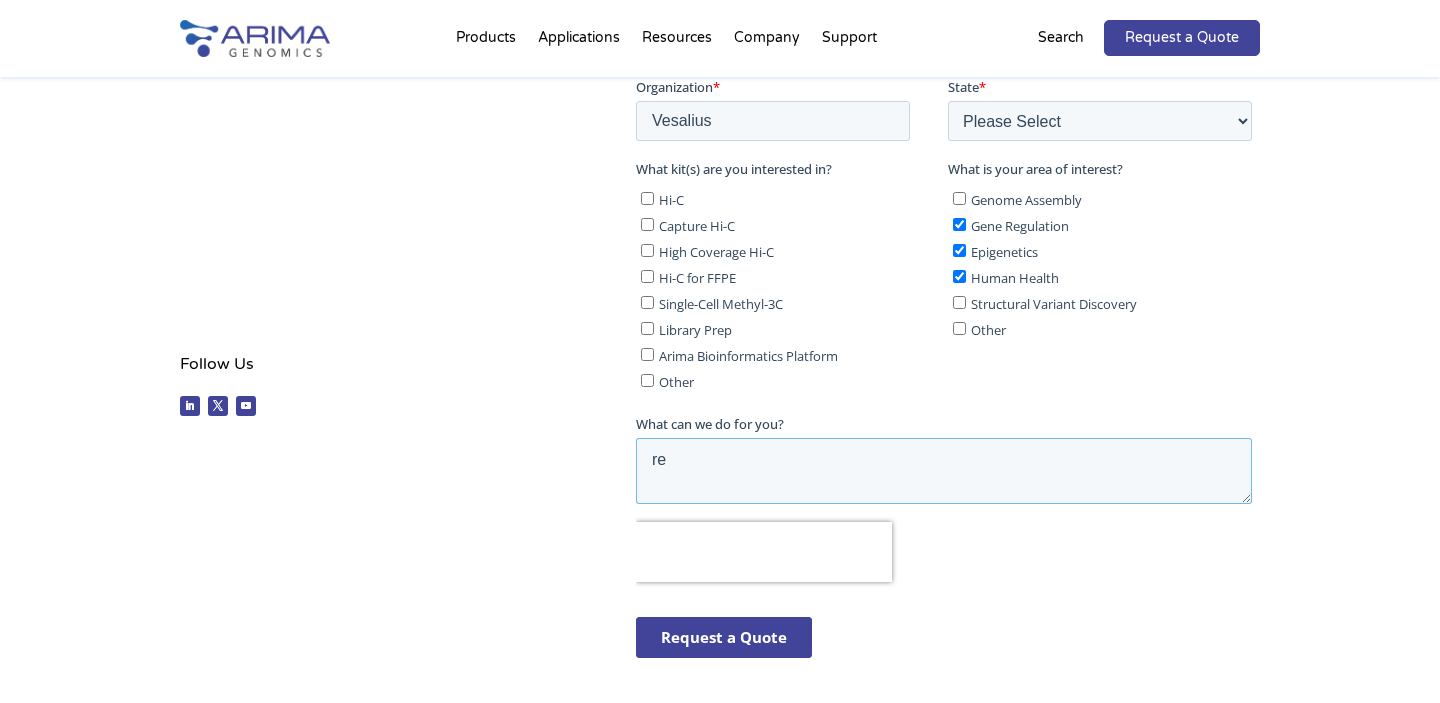 type on "r" 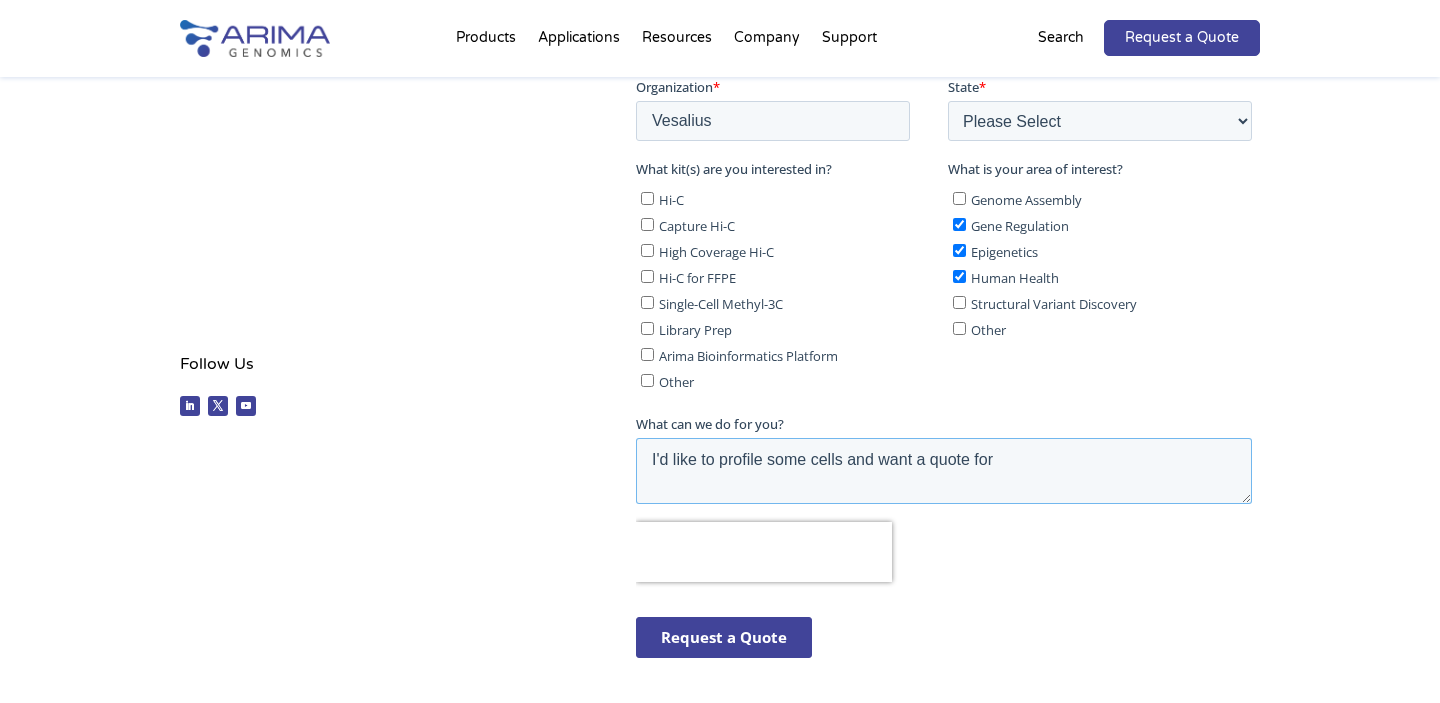 drag, startPoint x: 849, startPoint y: 463, endPoint x: 1060, endPoint y: 467, distance: 211.03792 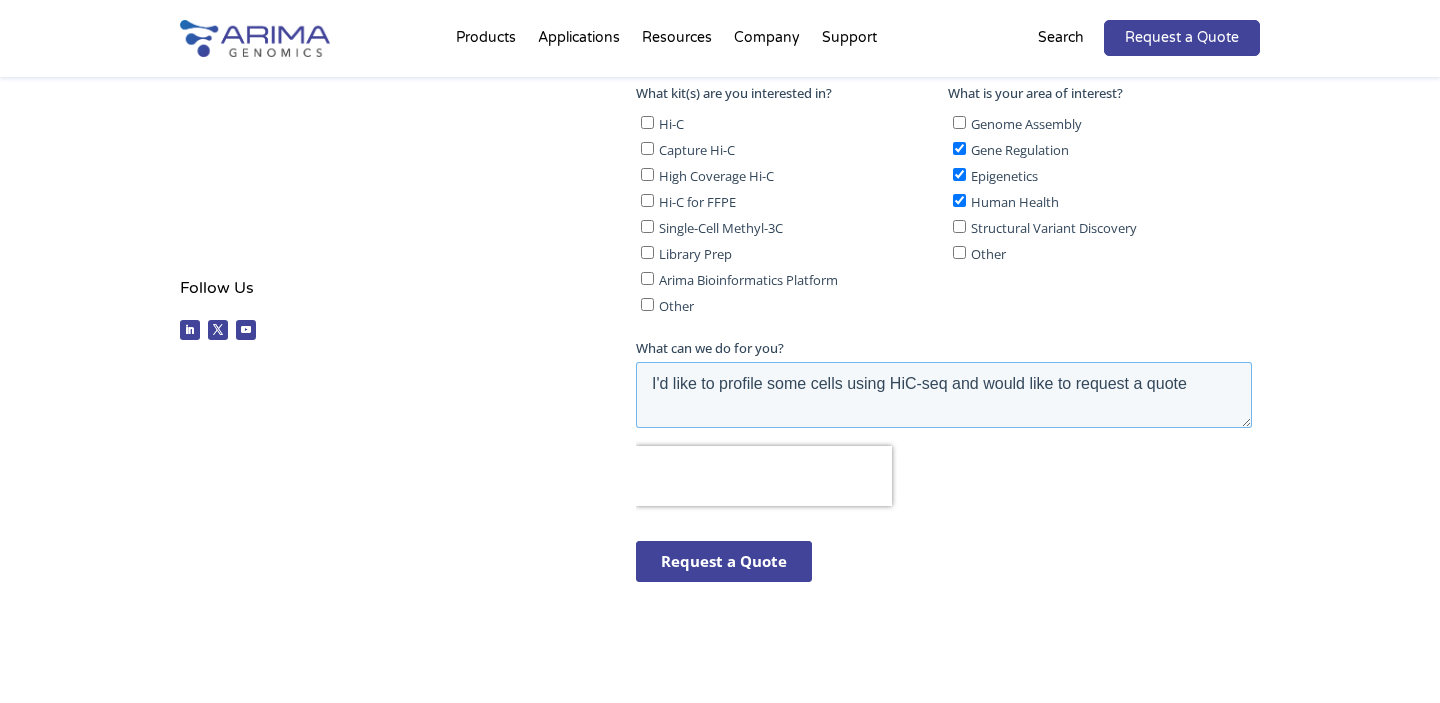 scroll, scrollTop: 736, scrollLeft: 0, axis: vertical 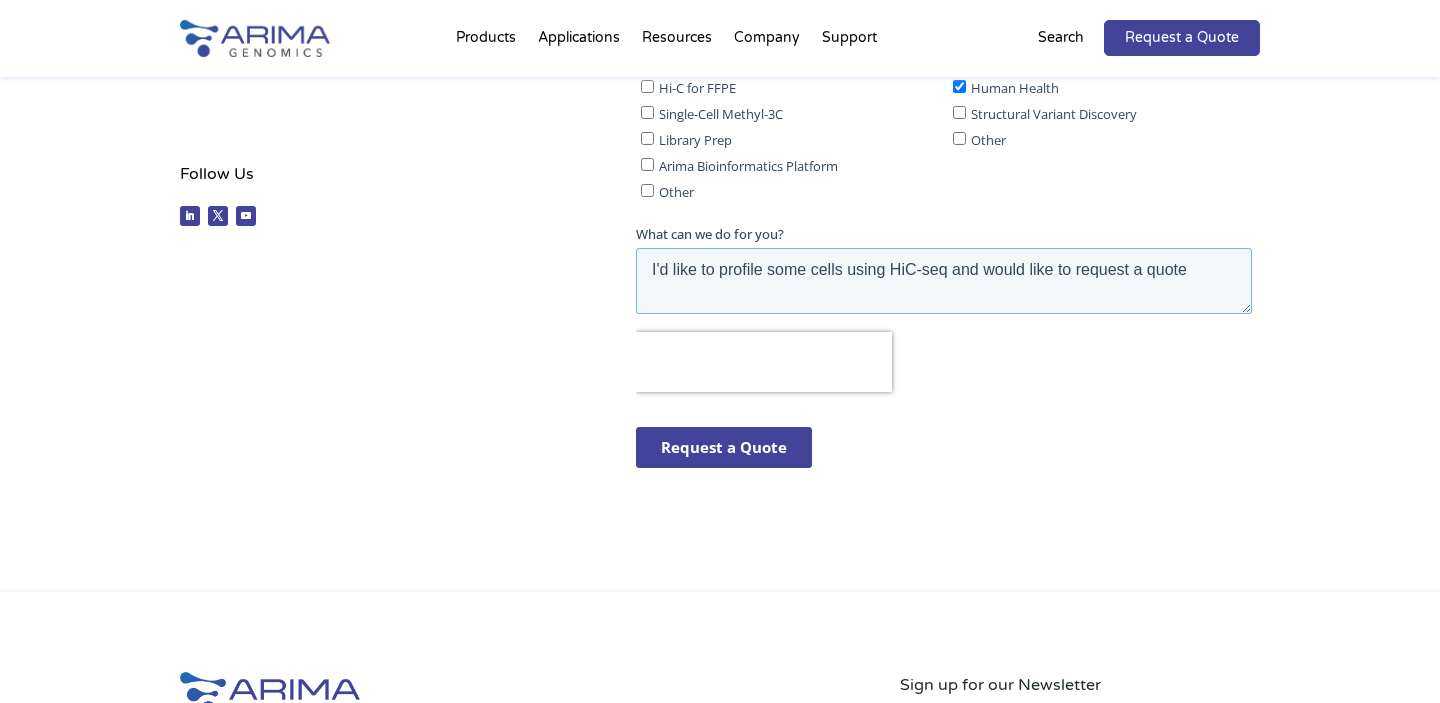 type on "I'd like to profile some cells using HiC-seq and would like to request a quote" 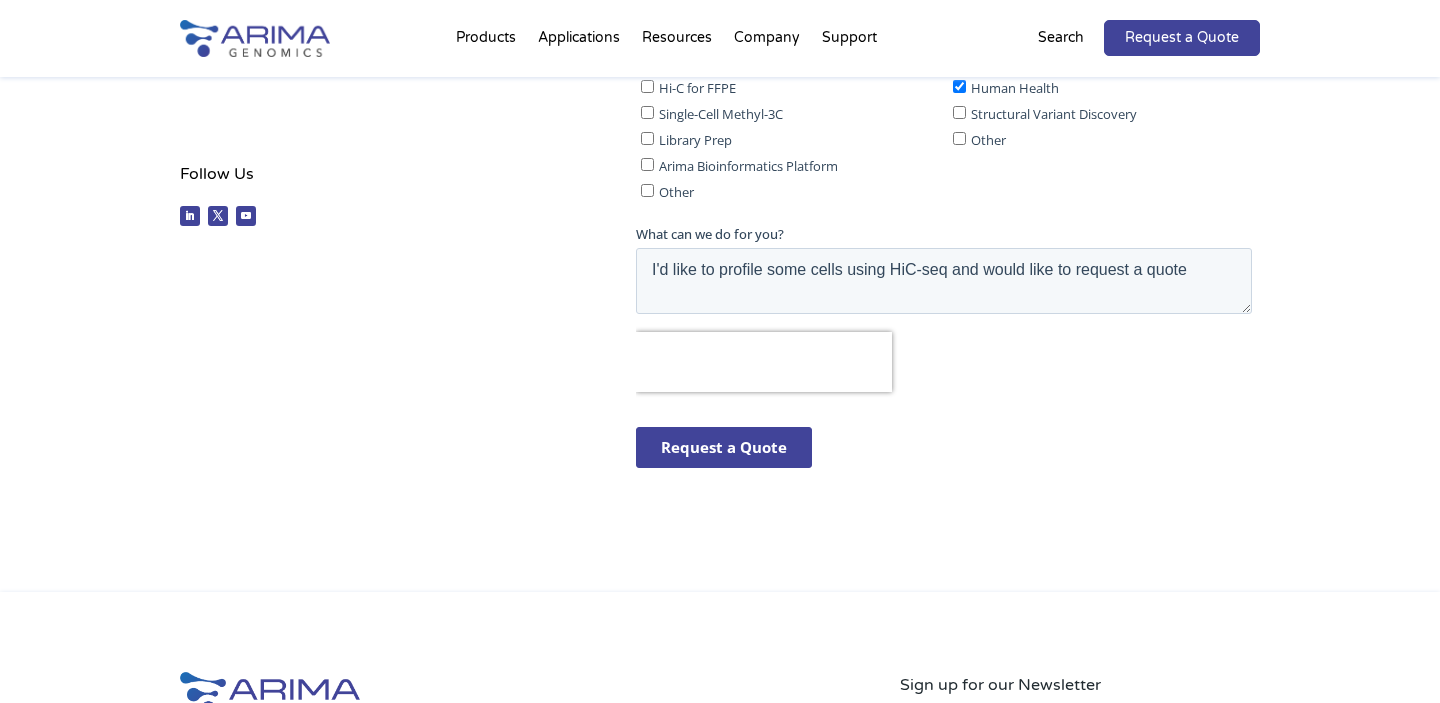 click on "Request a Quote" at bounding box center (723, 447) 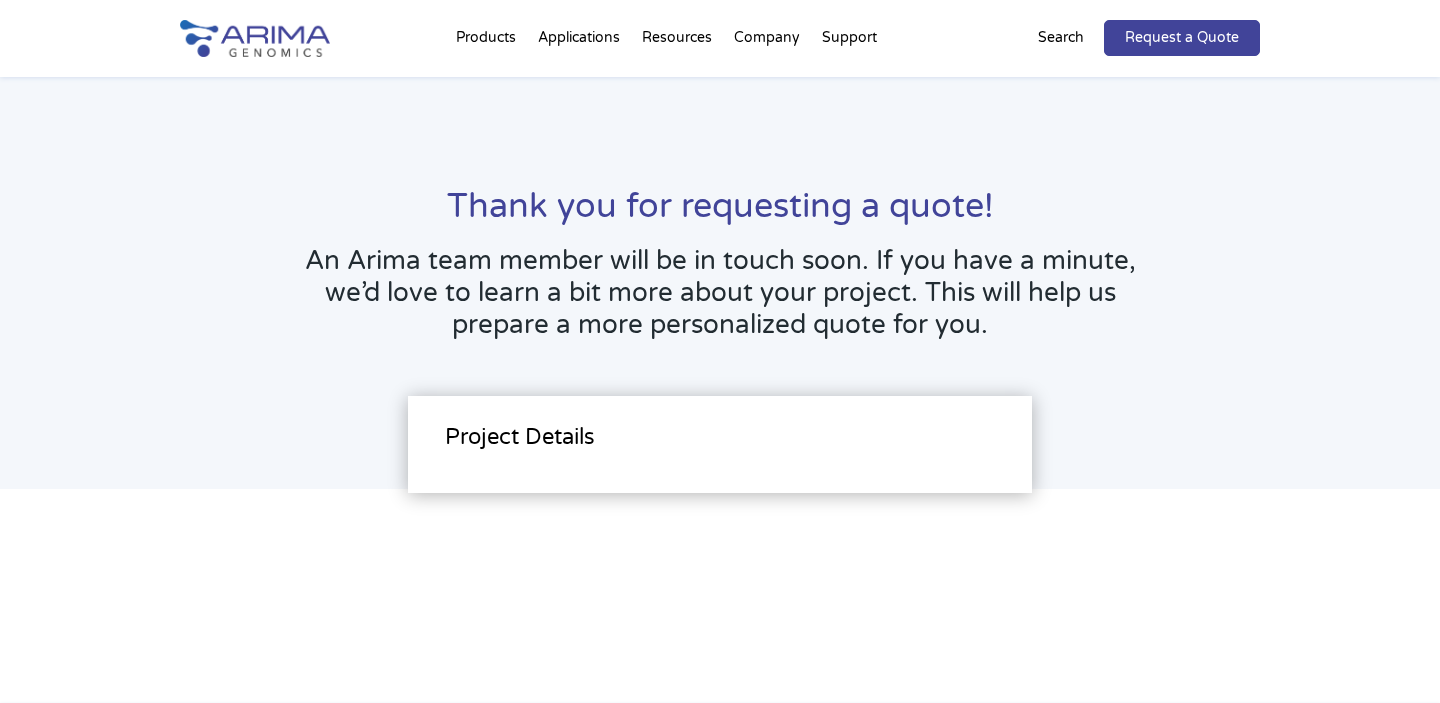 scroll, scrollTop: 0, scrollLeft: 0, axis: both 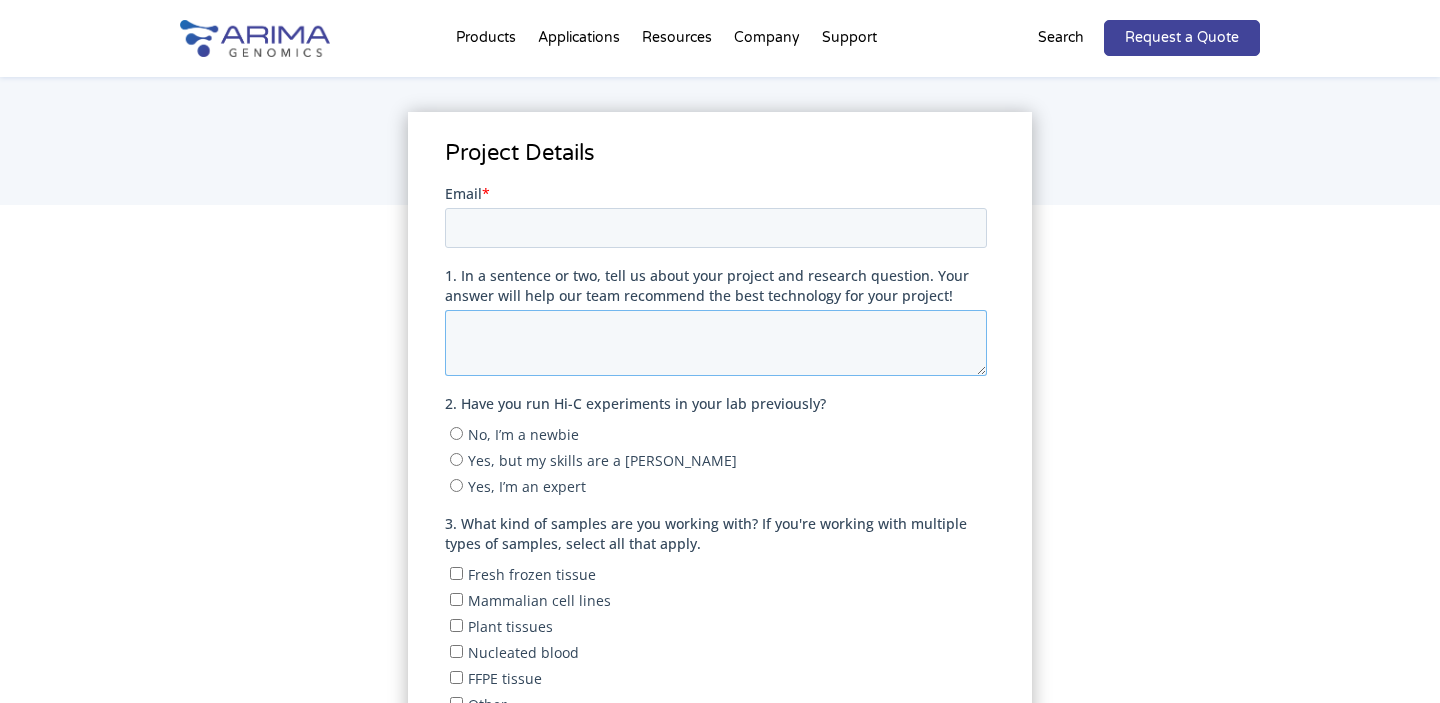 click on "1. In a sentence or two, tell us about your project and research question. Your answer will help our team recommend the best technology for your project!" at bounding box center [715, 342] 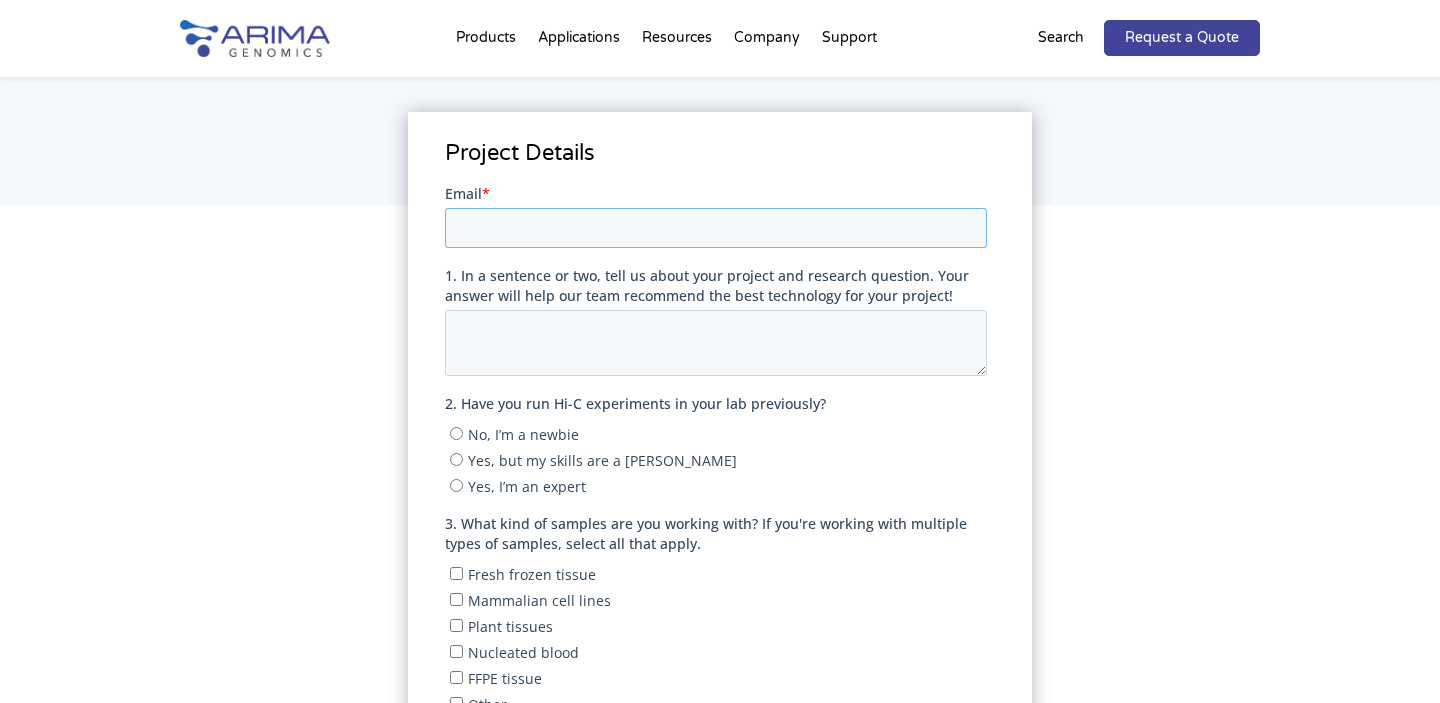 click on "Email *" at bounding box center [715, 227] 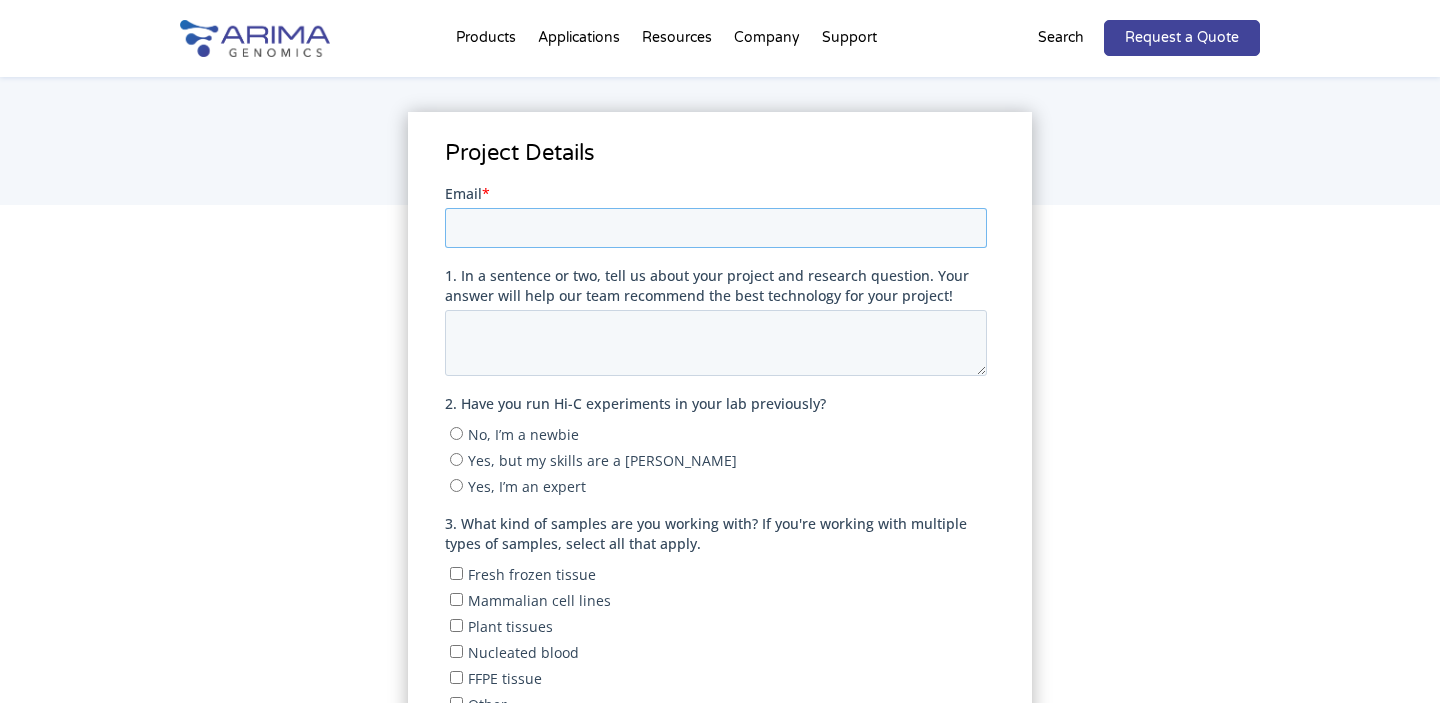 type on "[EMAIL_ADDRESS][DOMAIN_NAME]" 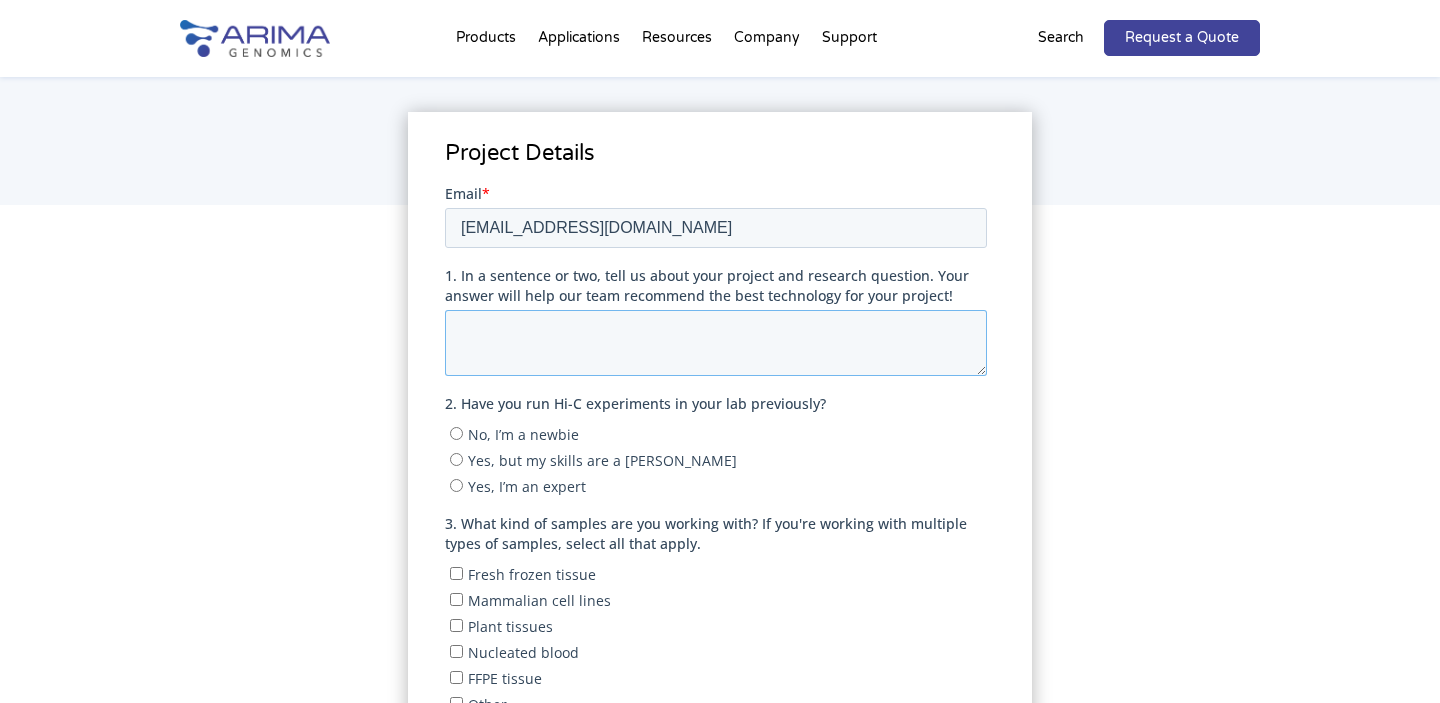 click on "1. In a sentence or two, tell us about your project and research question. Your answer will help our team recommend the best technology for your project!" at bounding box center (715, 342) 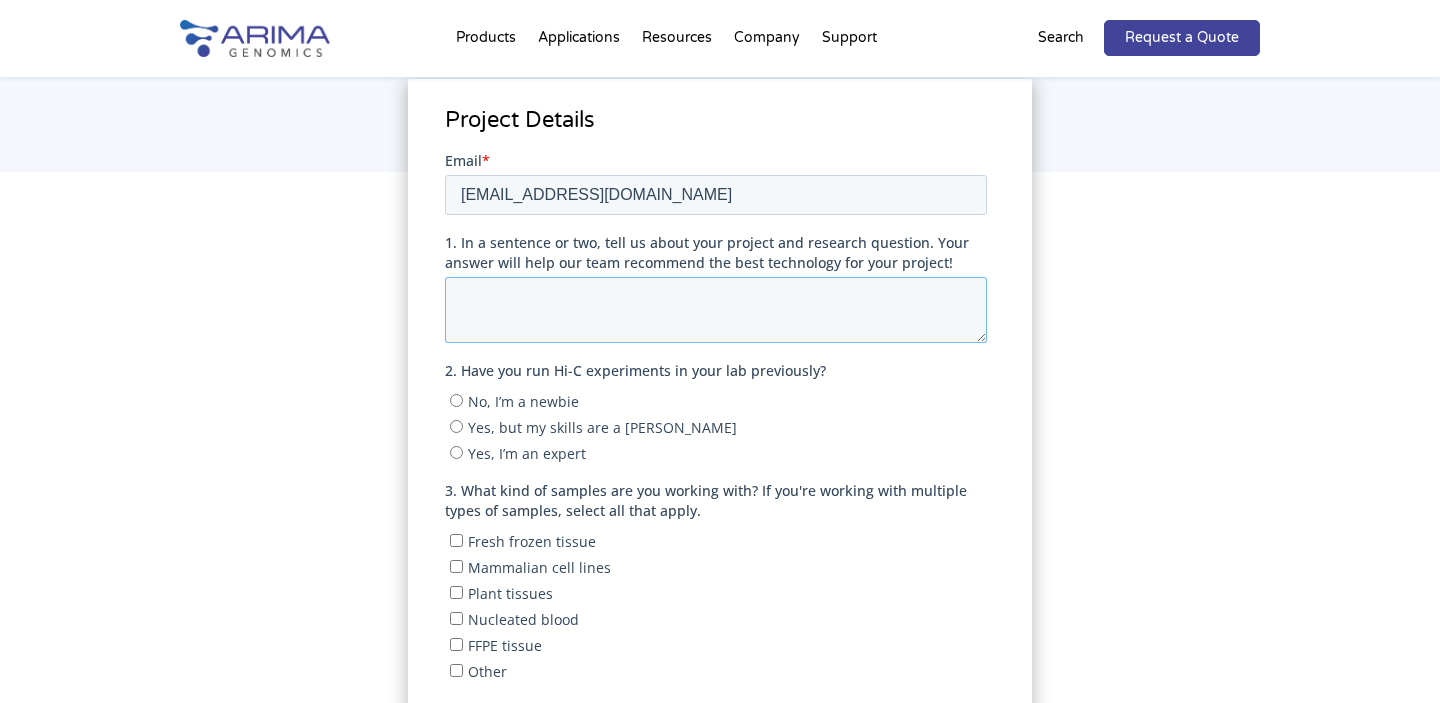 scroll, scrollTop: 316, scrollLeft: 0, axis: vertical 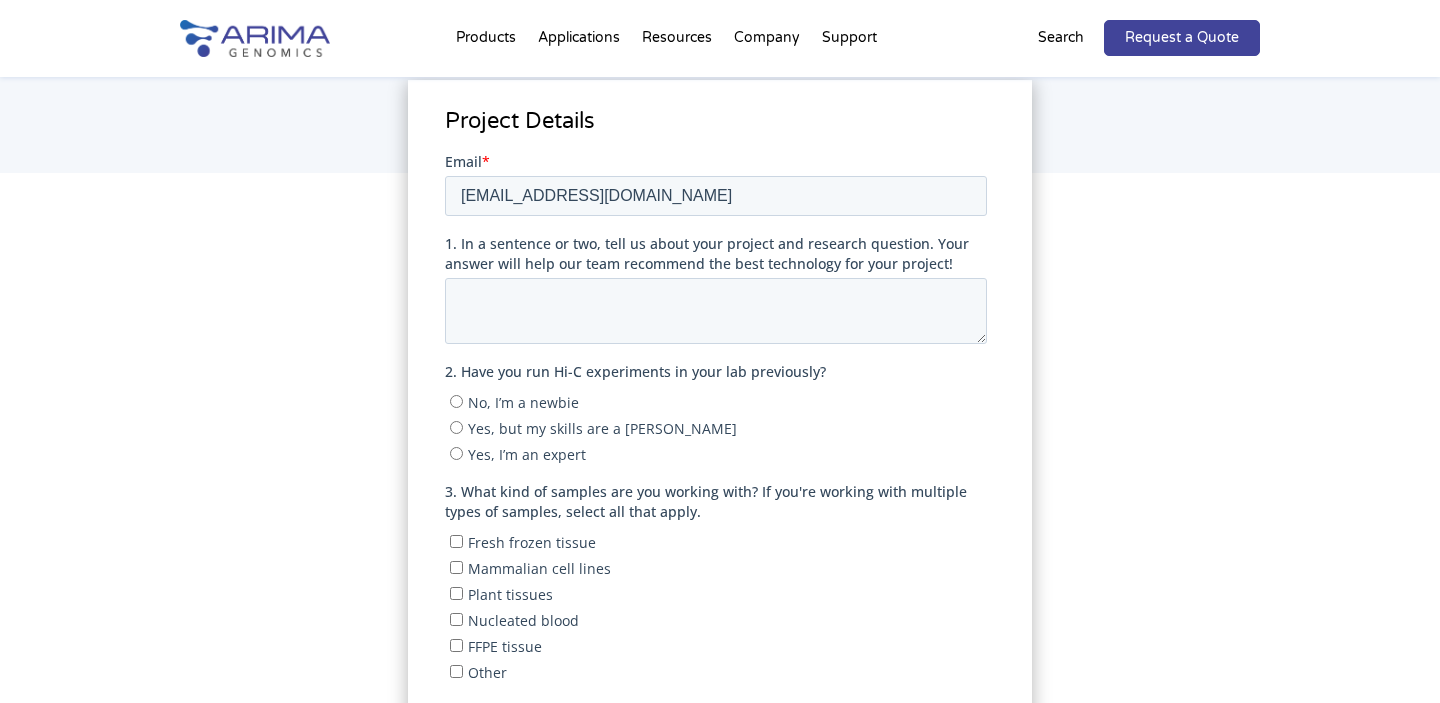 click on "Yes, I’m an expert" at bounding box center (455, 452) 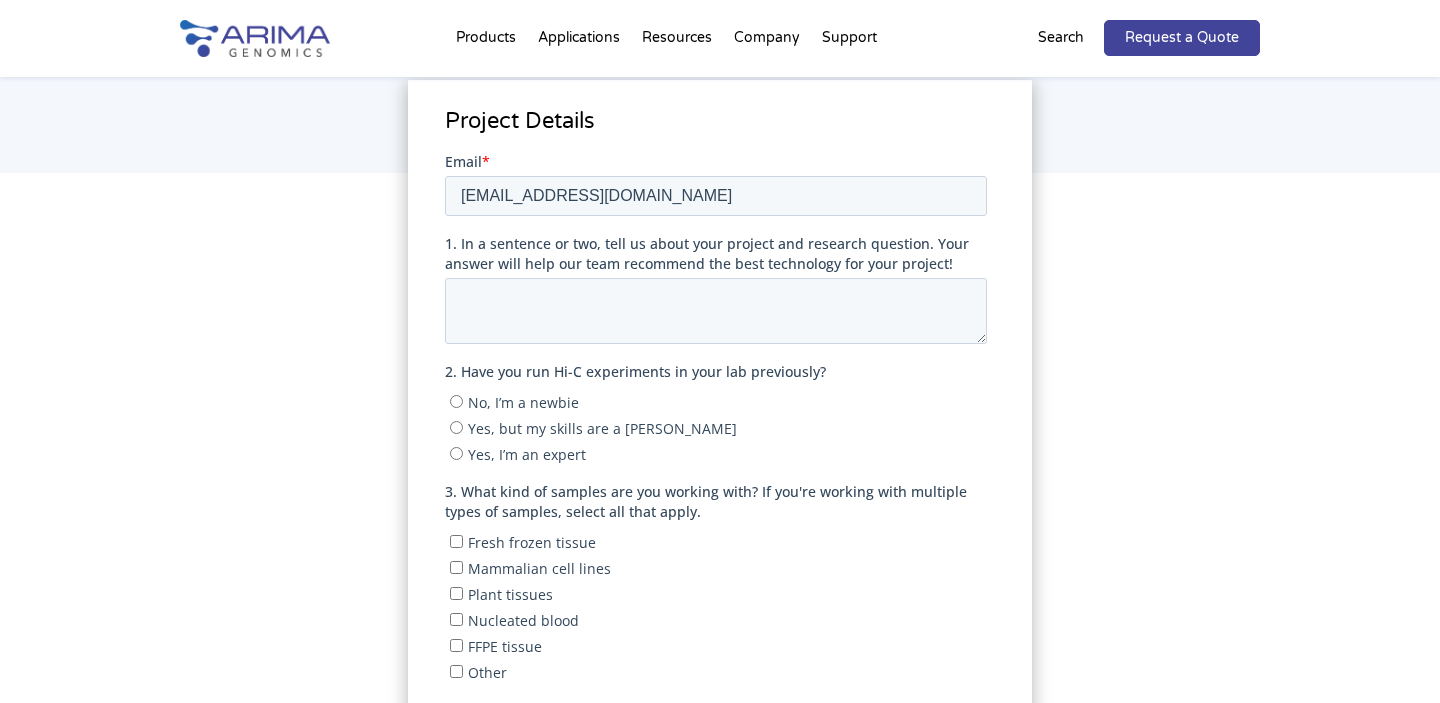 radio on "true" 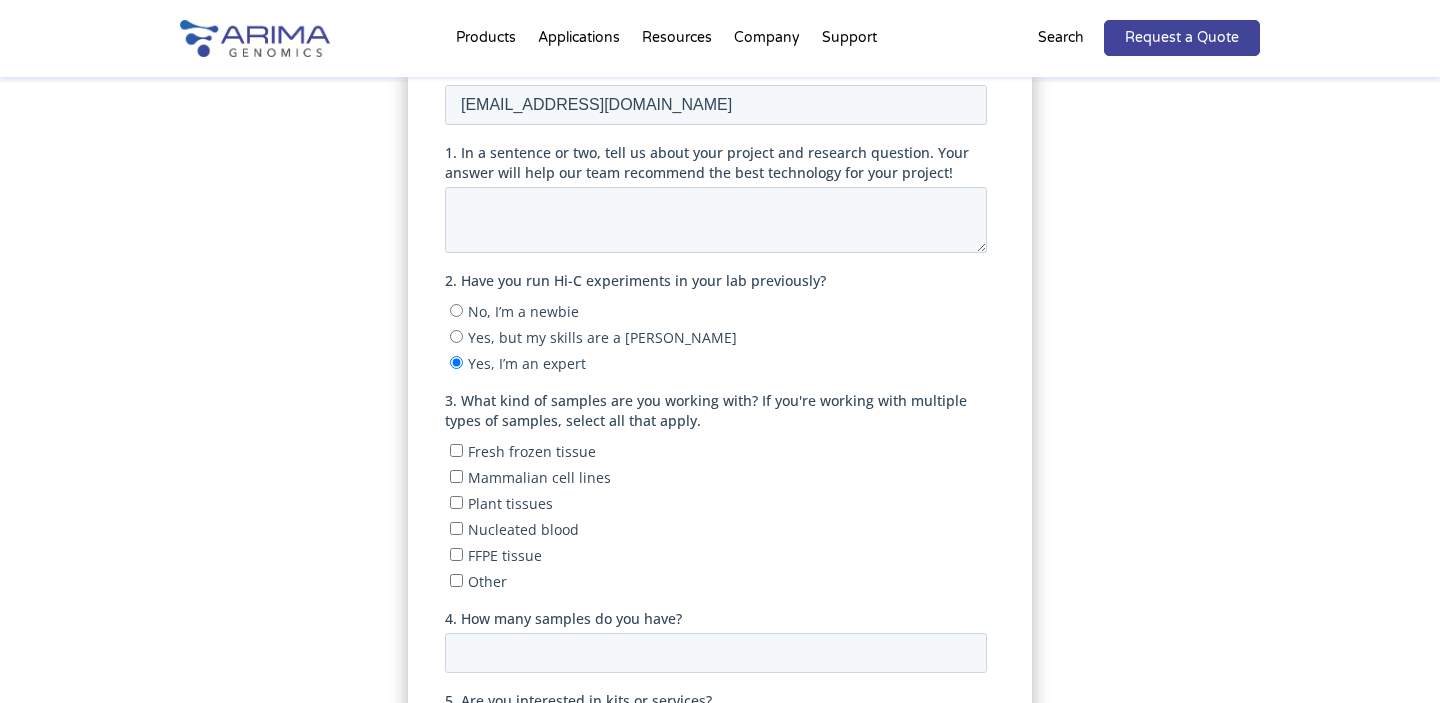 scroll, scrollTop: 410, scrollLeft: 0, axis: vertical 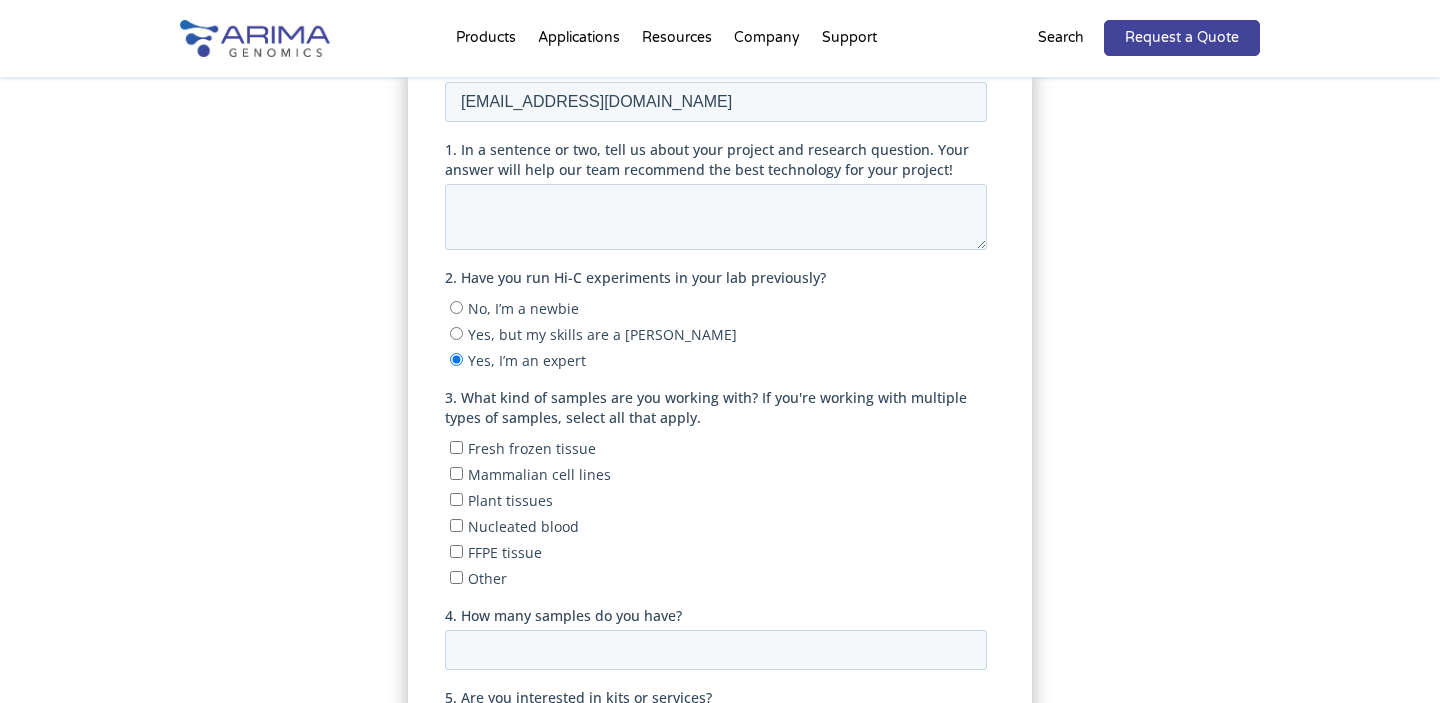 click on "Mammalian cell lines" at bounding box center [455, 472] 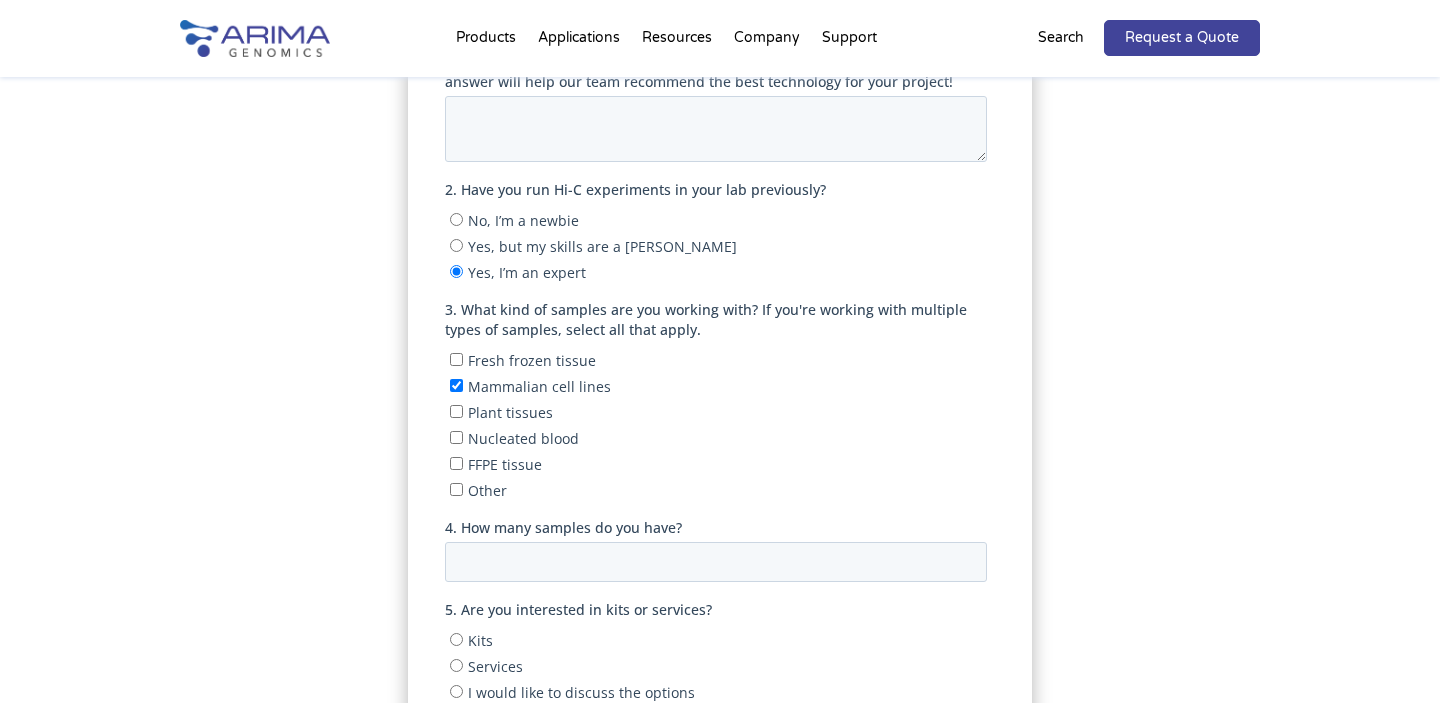 scroll, scrollTop: 500, scrollLeft: 0, axis: vertical 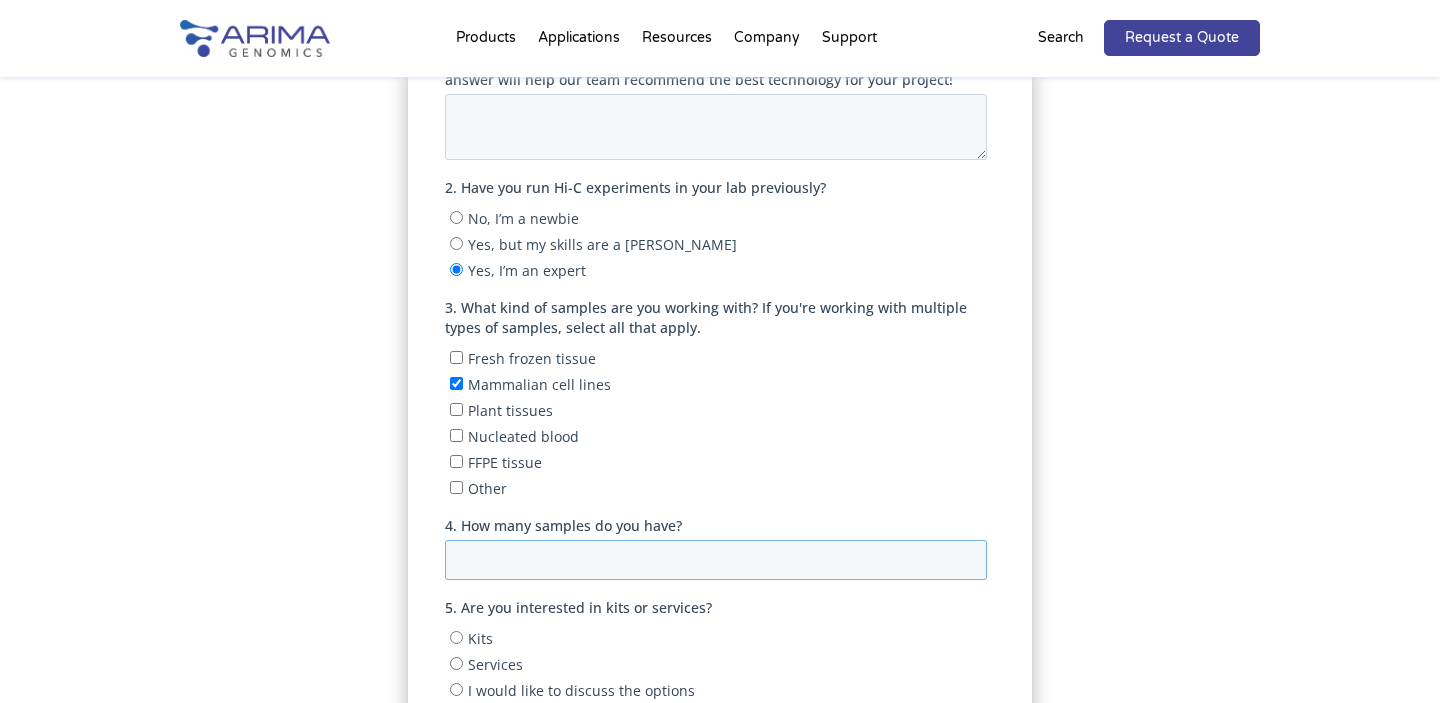 click on "4. How many samples do you have?" at bounding box center [715, 560] 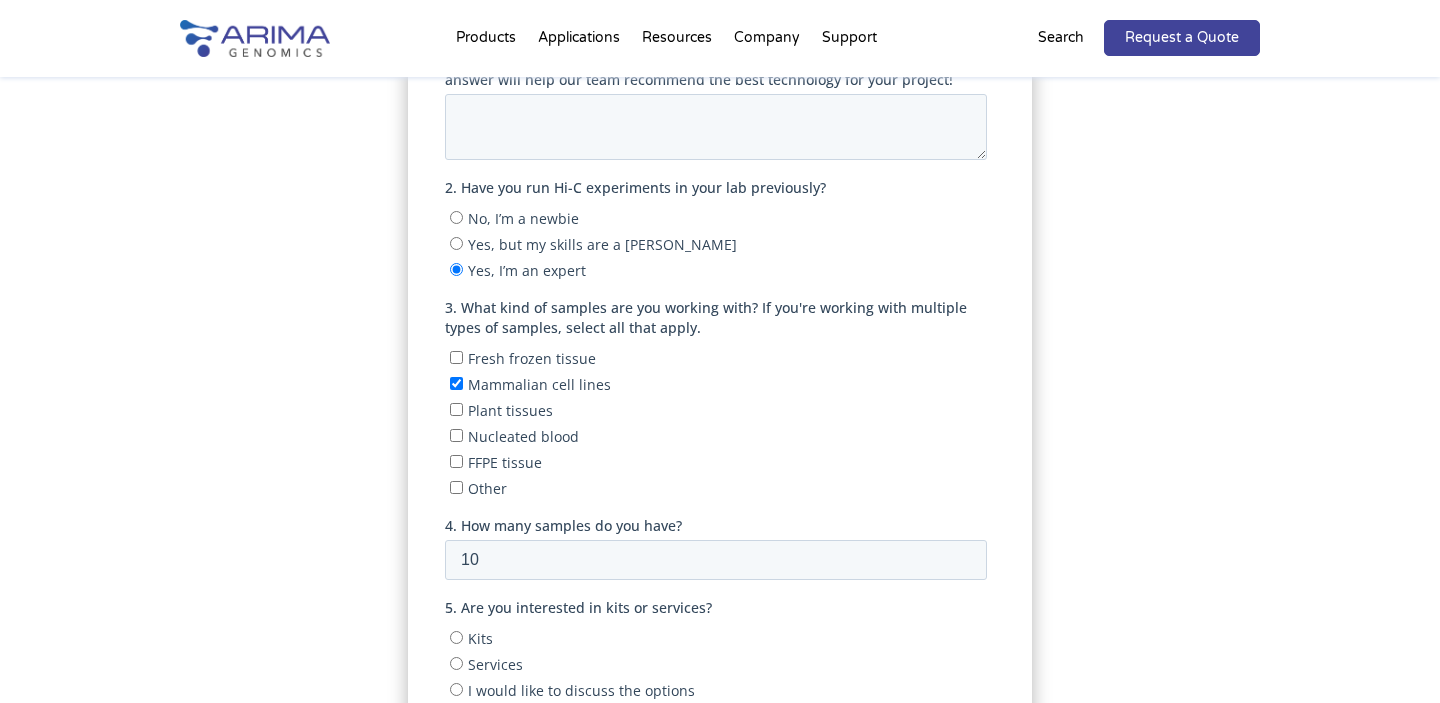 drag, startPoint x: 493, startPoint y: 565, endPoint x: 453, endPoint y: 558, distance: 40.60788 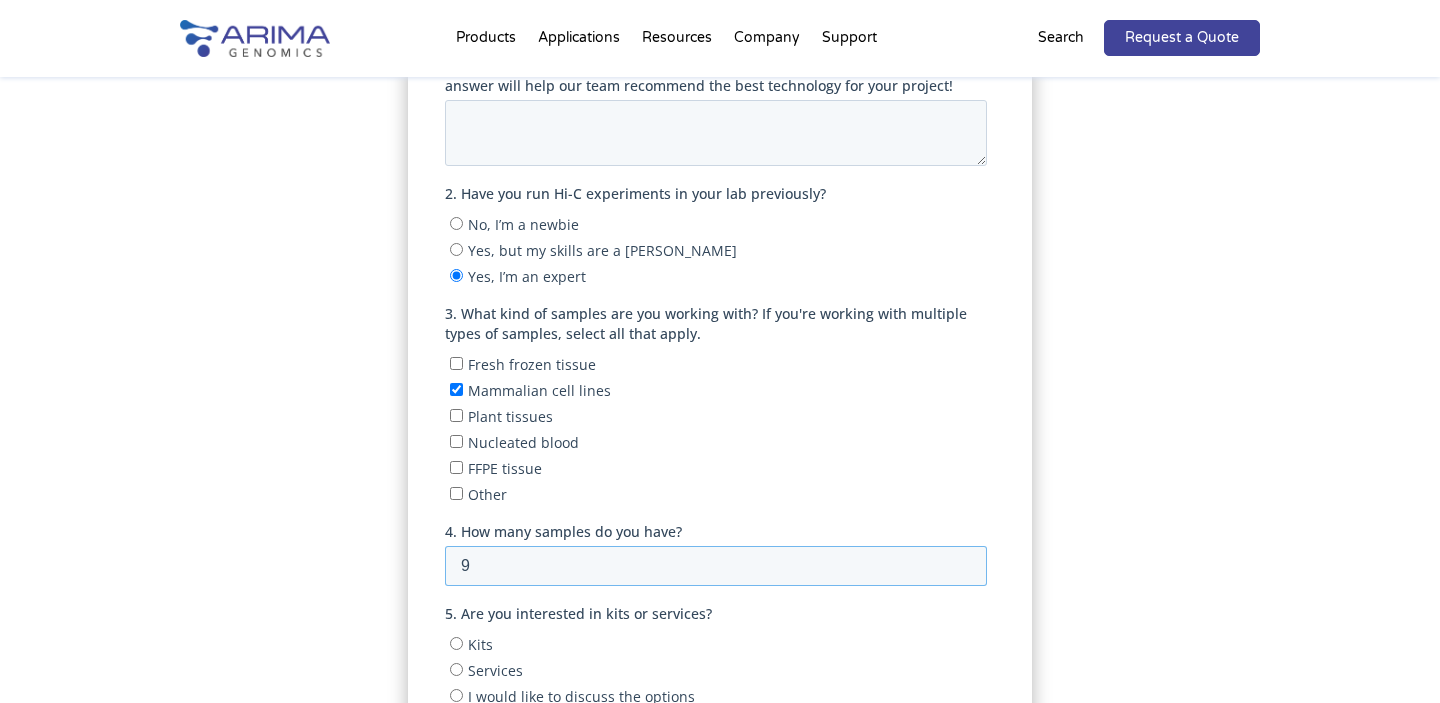 click on "9" at bounding box center (715, 566) 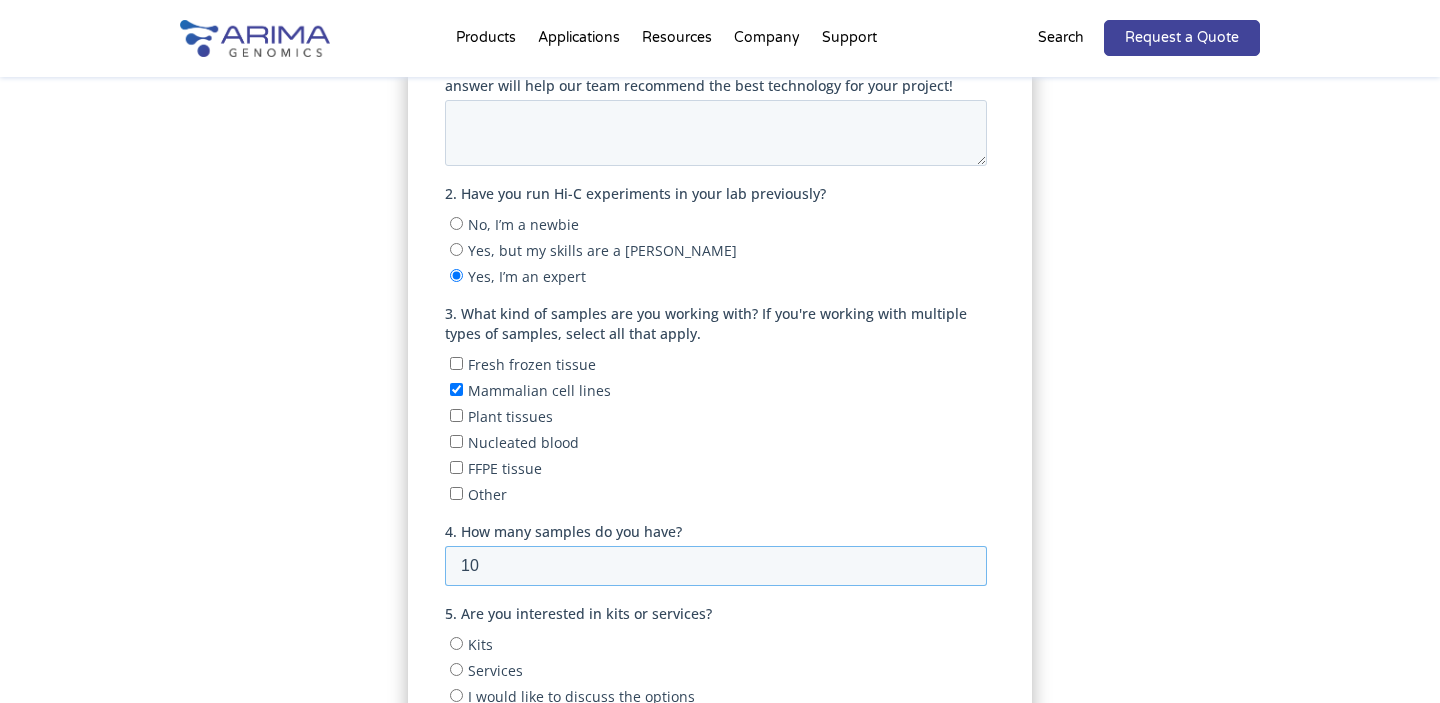 type on "10" 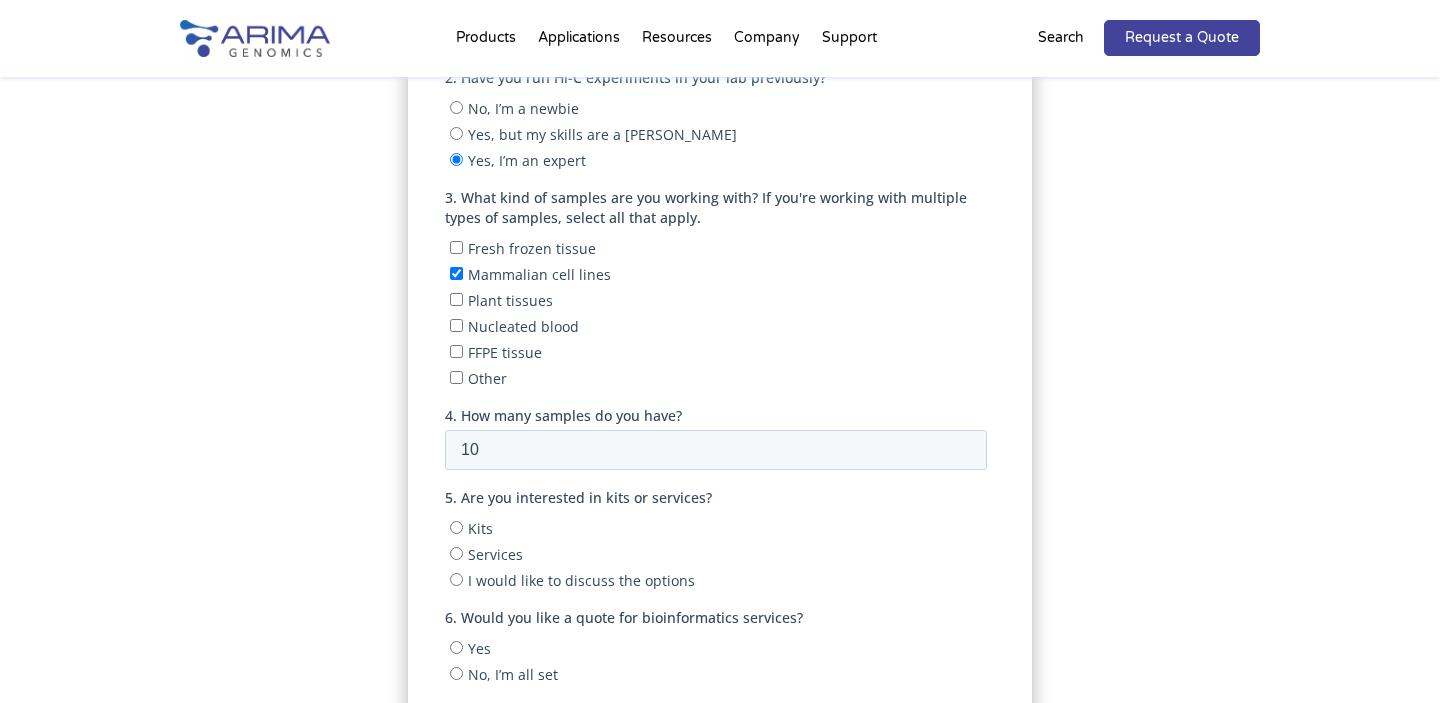 scroll, scrollTop: 628, scrollLeft: 0, axis: vertical 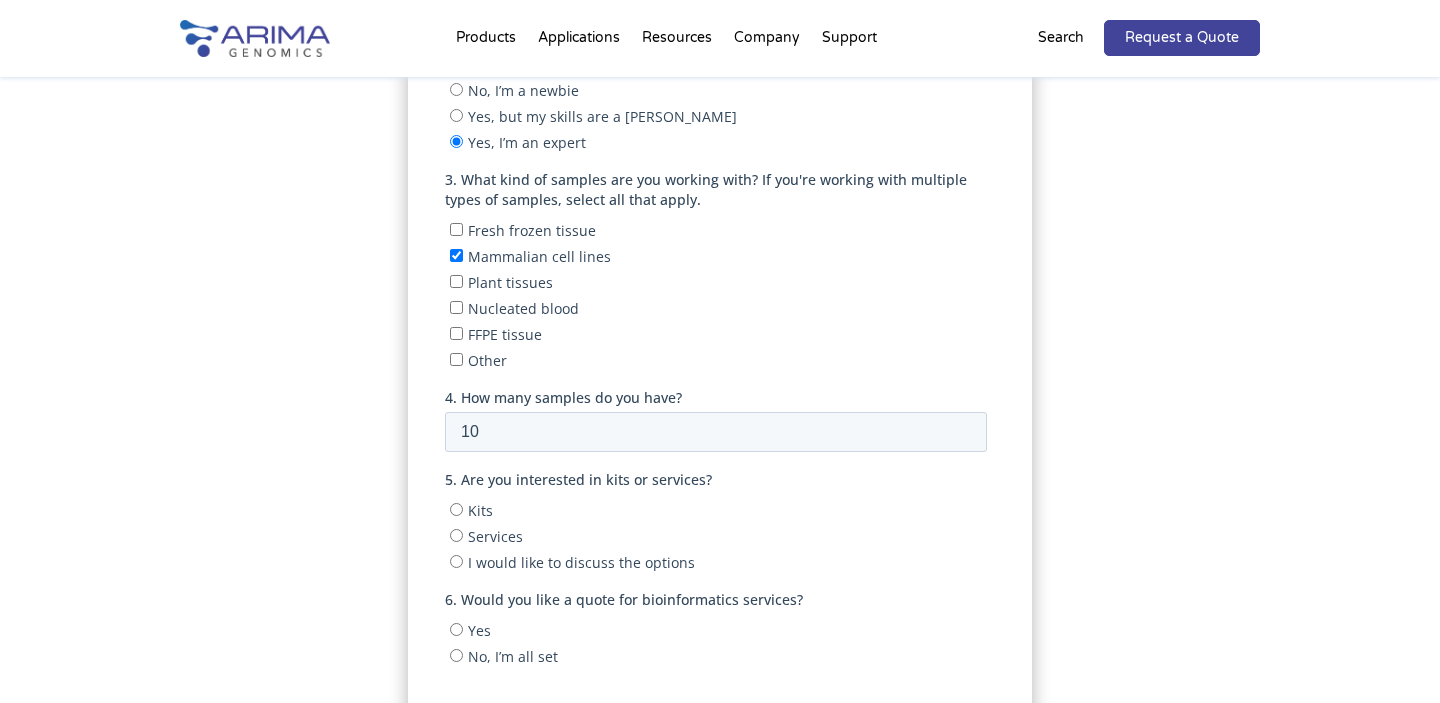 click on "Services" at bounding box center [455, 535] 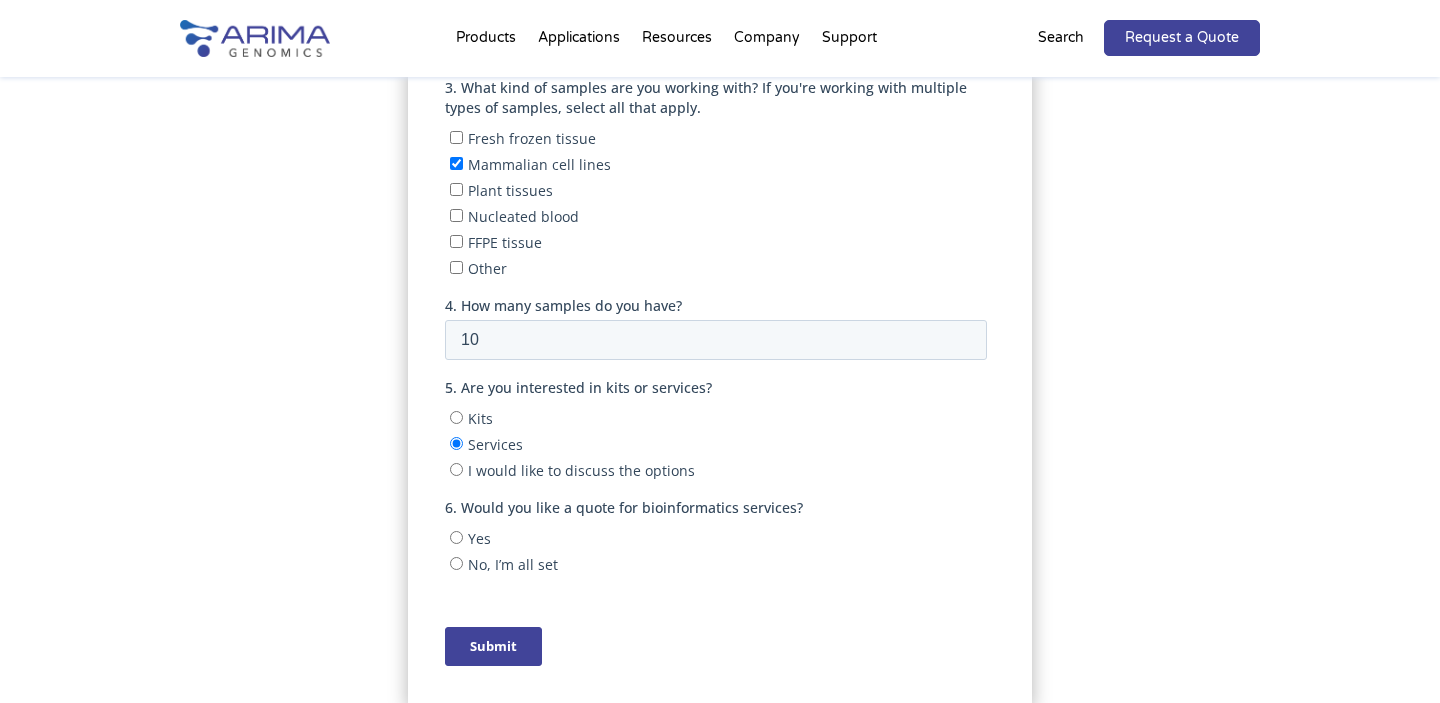 scroll, scrollTop: 728, scrollLeft: 0, axis: vertical 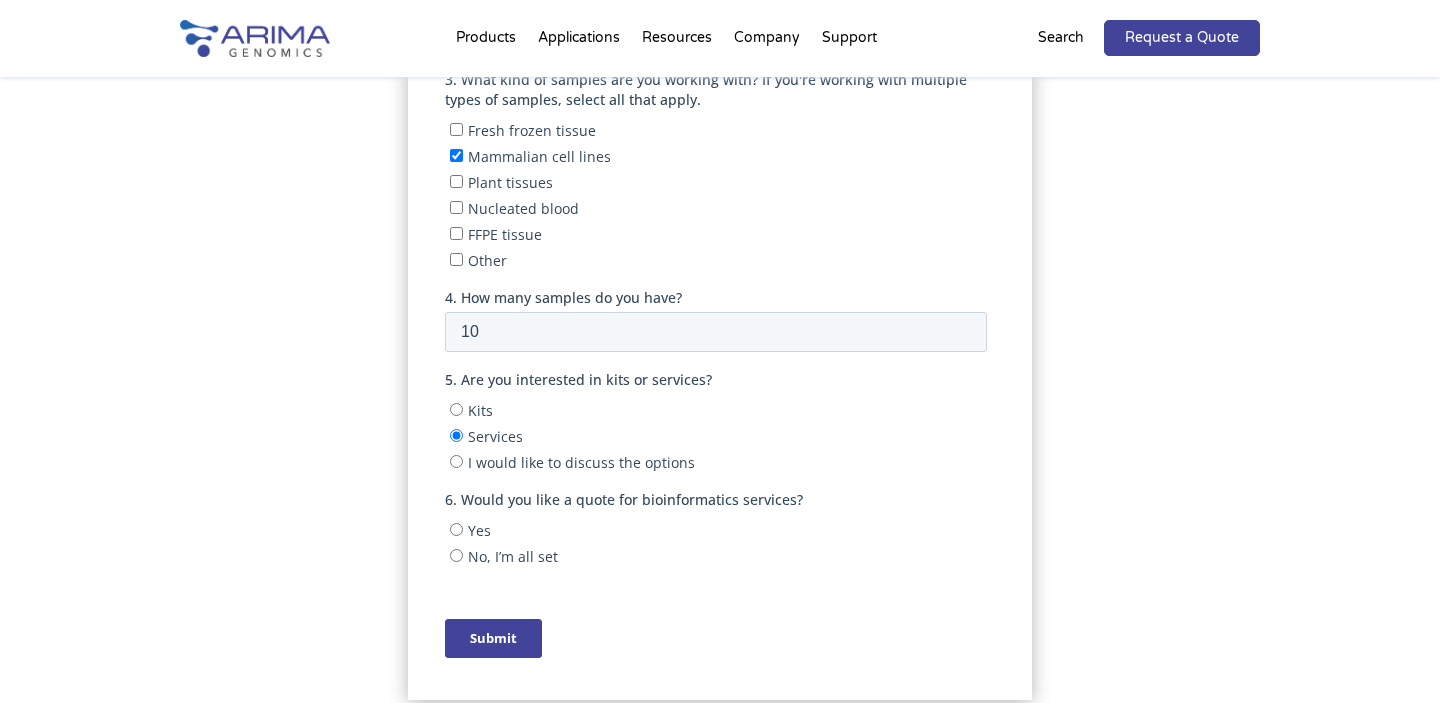 click on "I would like to discuss the options" at bounding box center (455, 461) 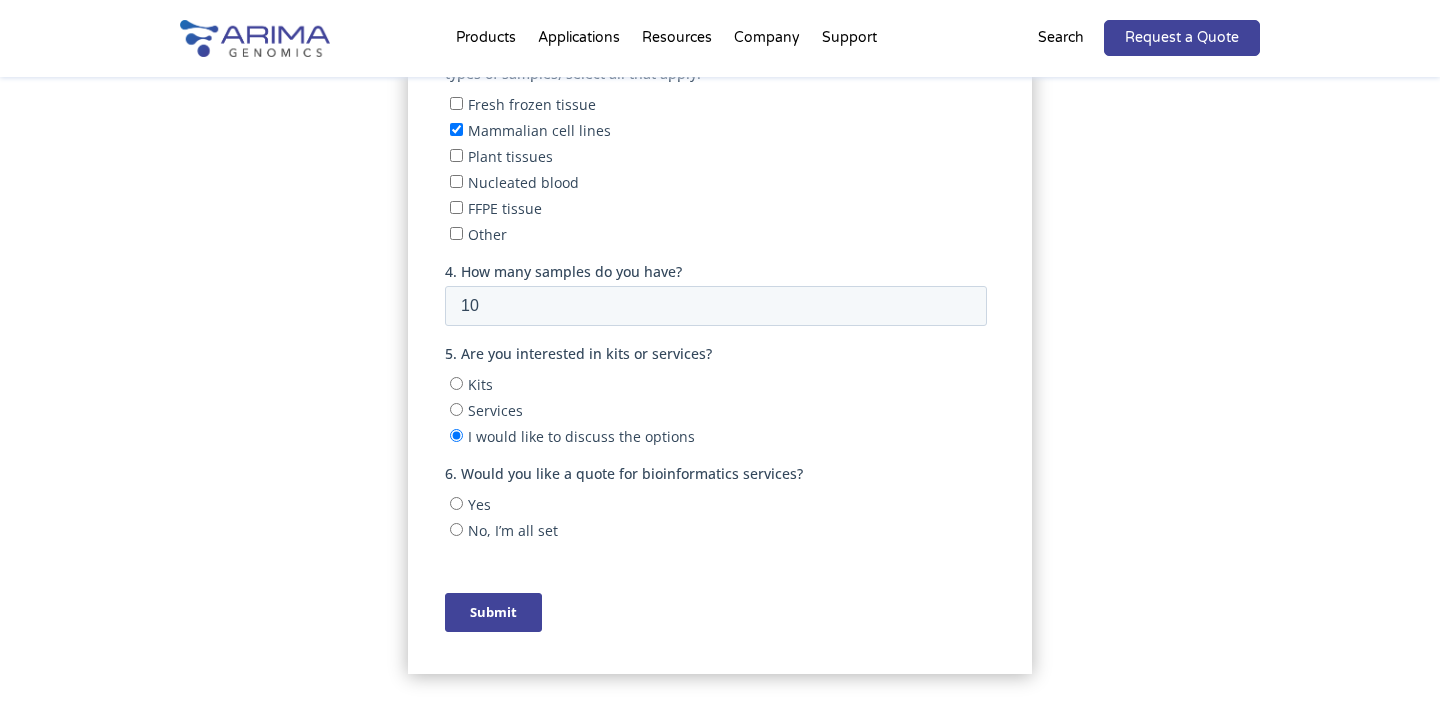 scroll, scrollTop: 755, scrollLeft: 0, axis: vertical 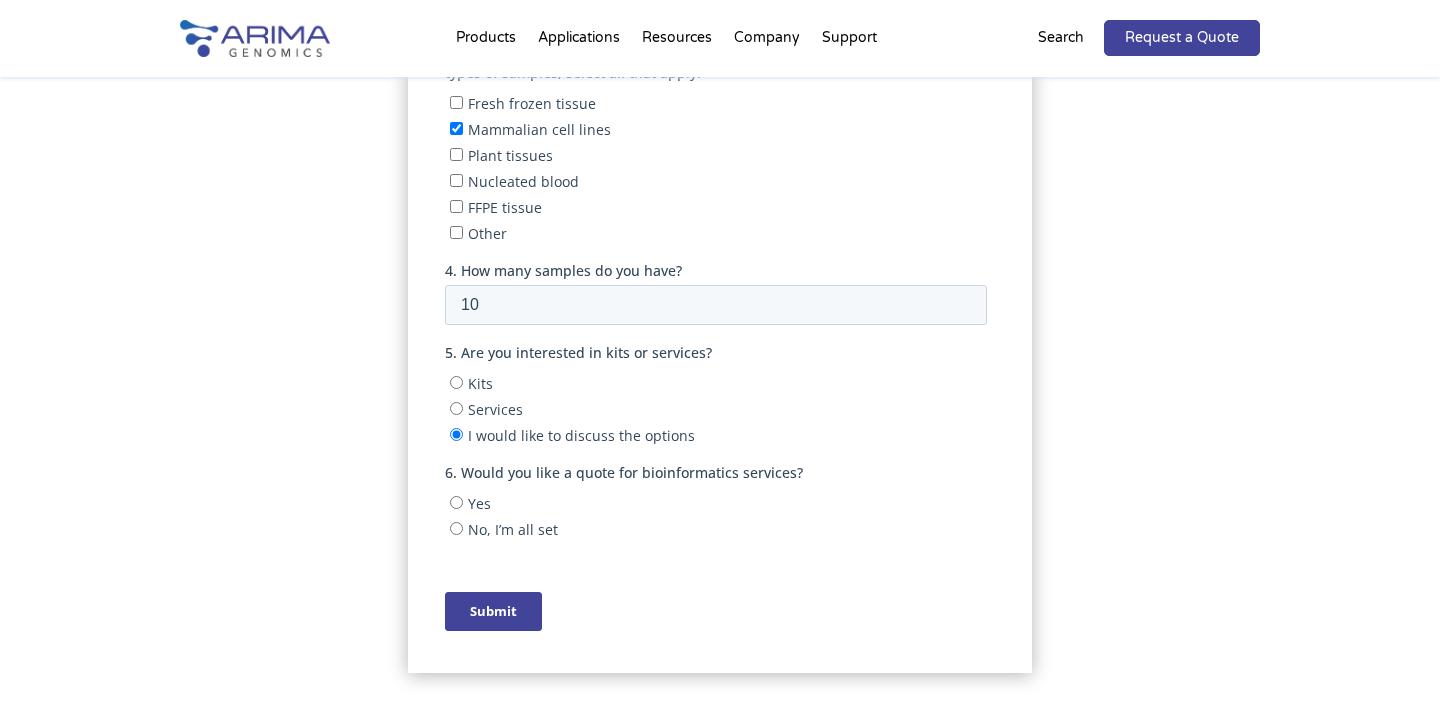 click on "No, I’m all set" at bounding box center (455, 528) 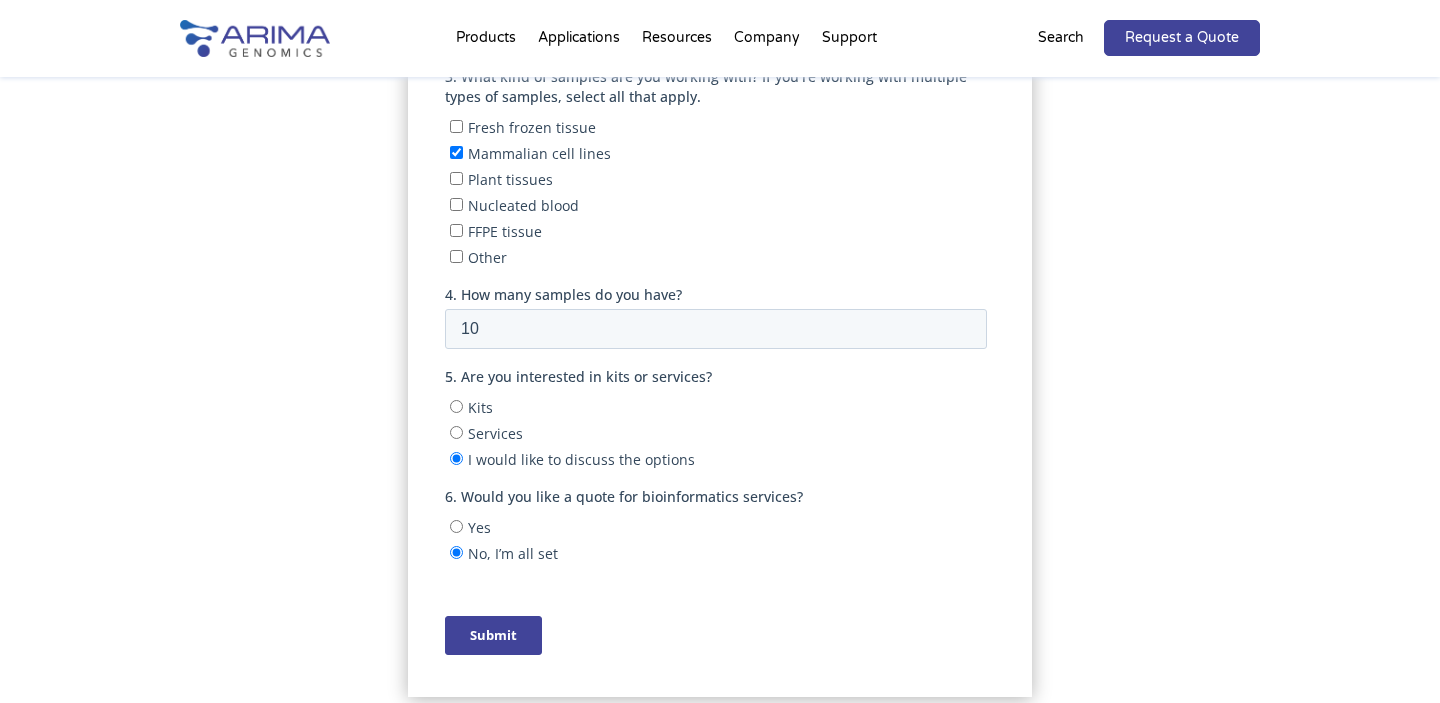 scroll, scrollTop: 721, scrollLeft: 0, axis: vertical 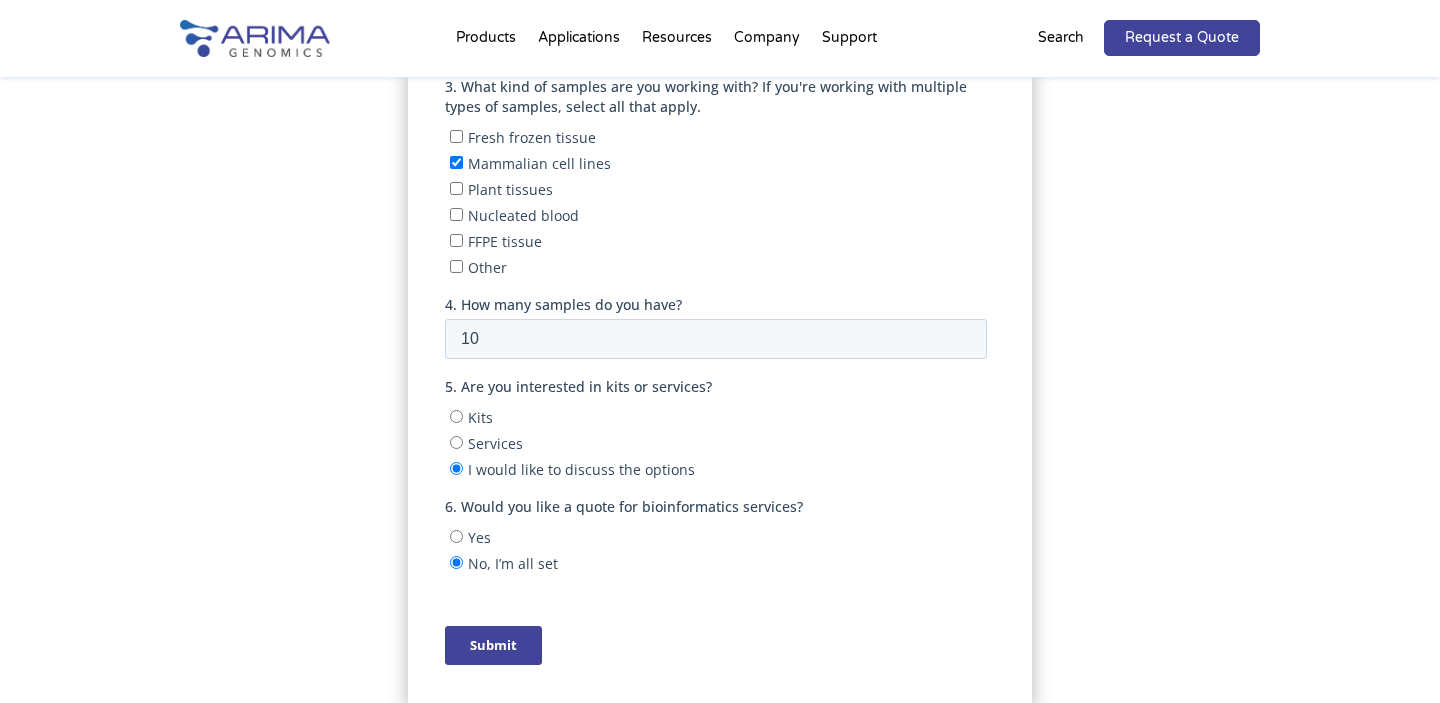 click on "Yes" at bounding box center (455, 536) 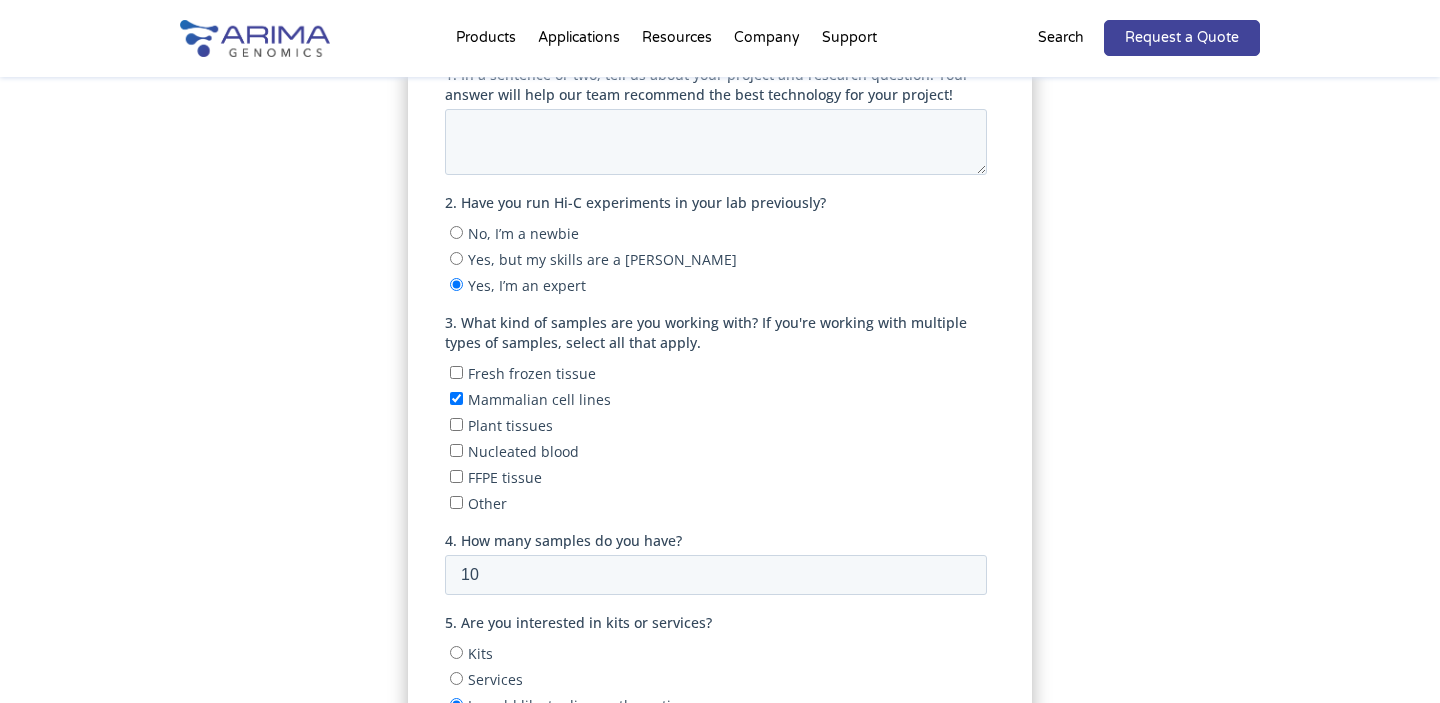 scroll, scrollTop: 503, scrollLeft: 0, axis: vertical 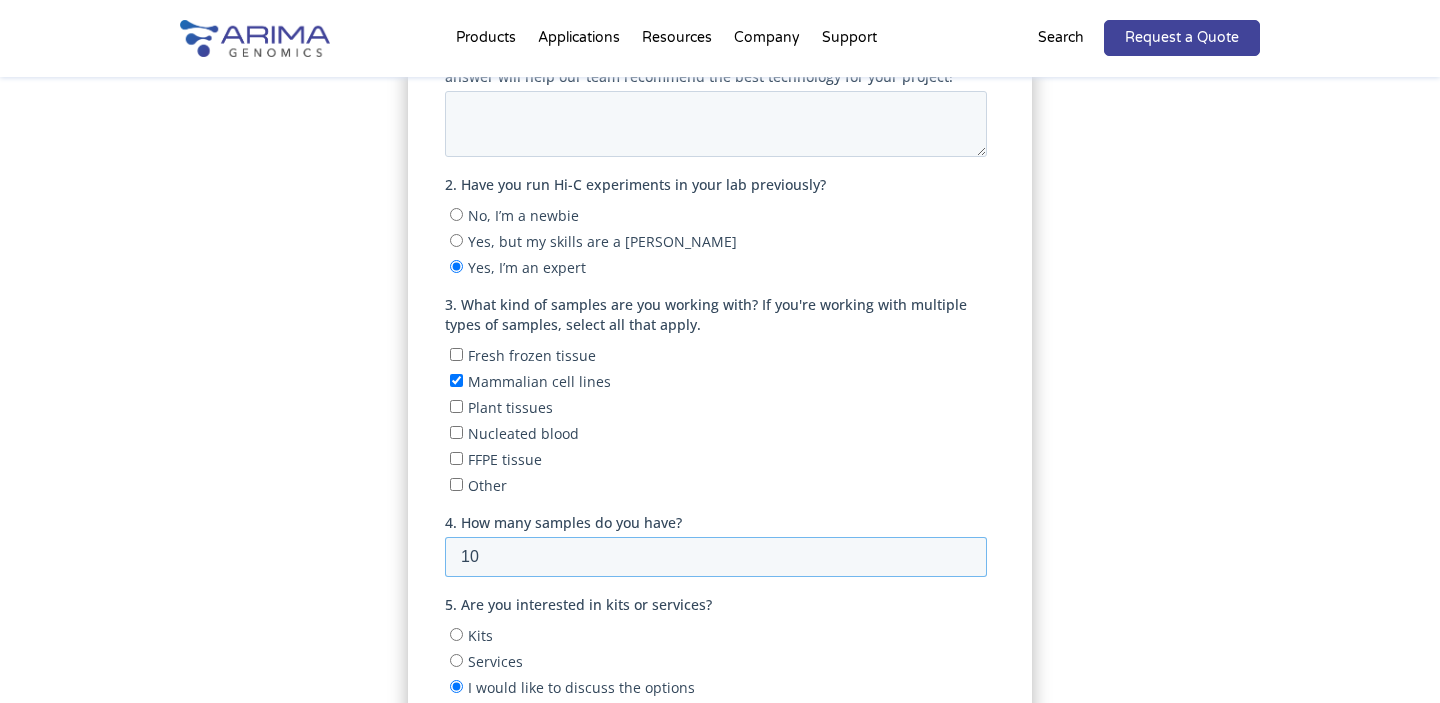 drag, startPoint x: 501, startPoint y: 561, endPoint x: 448, endPoint y: 561, distance: 53 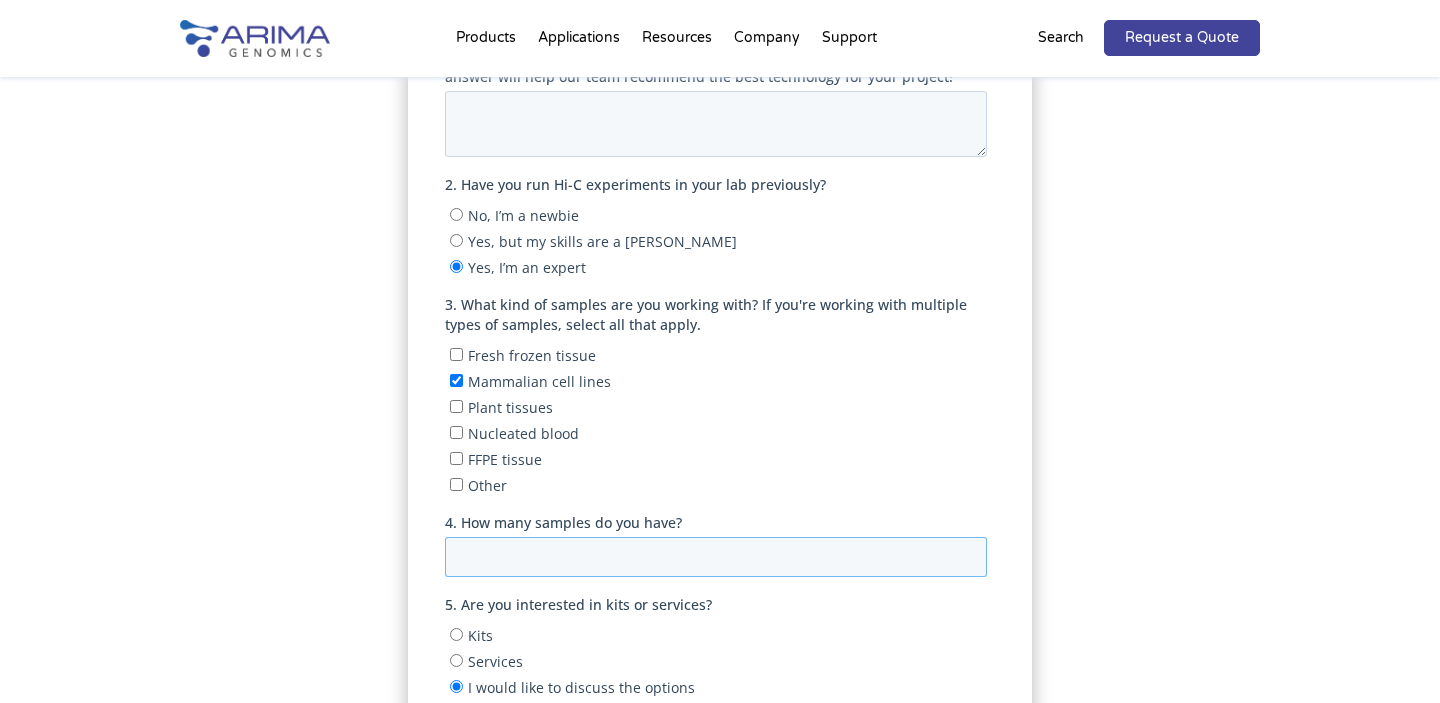 click on "4. How many samples do you have?" at bounding box center (715, 557) 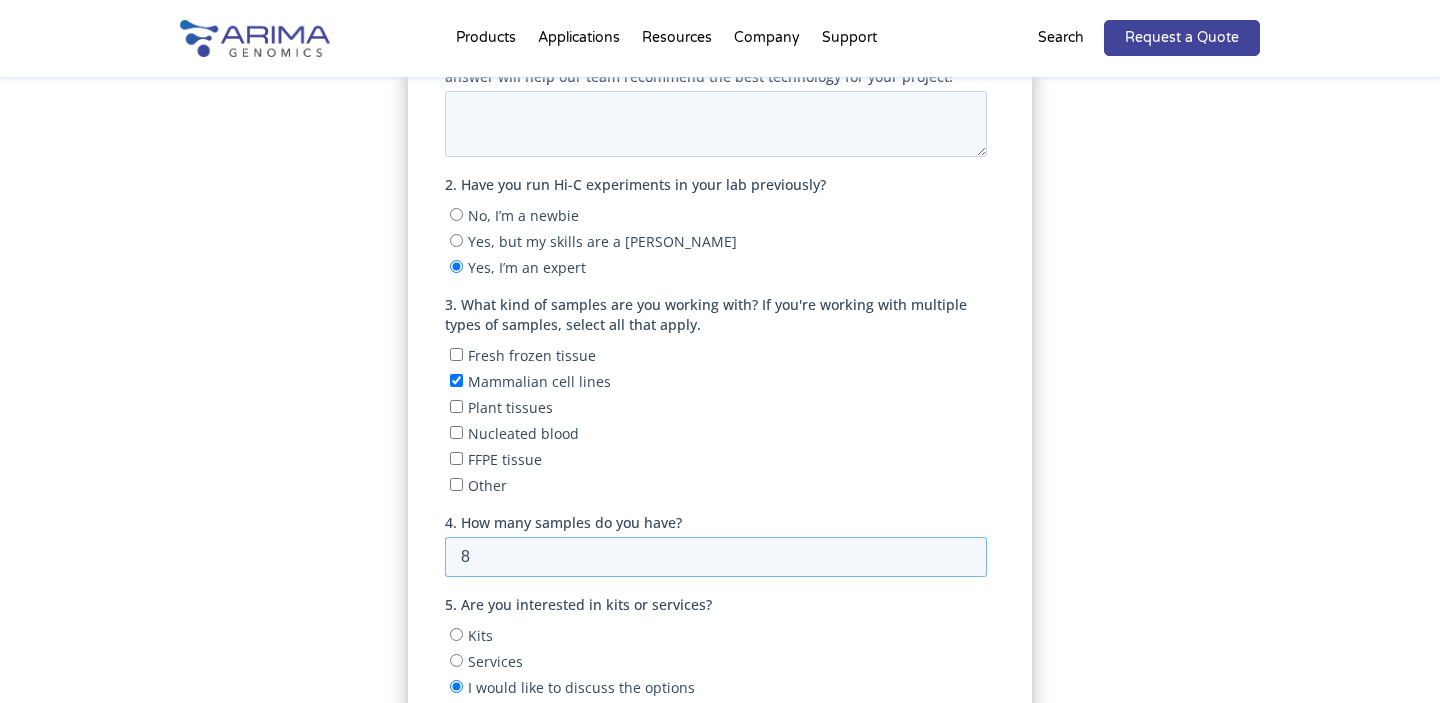 type on "8" 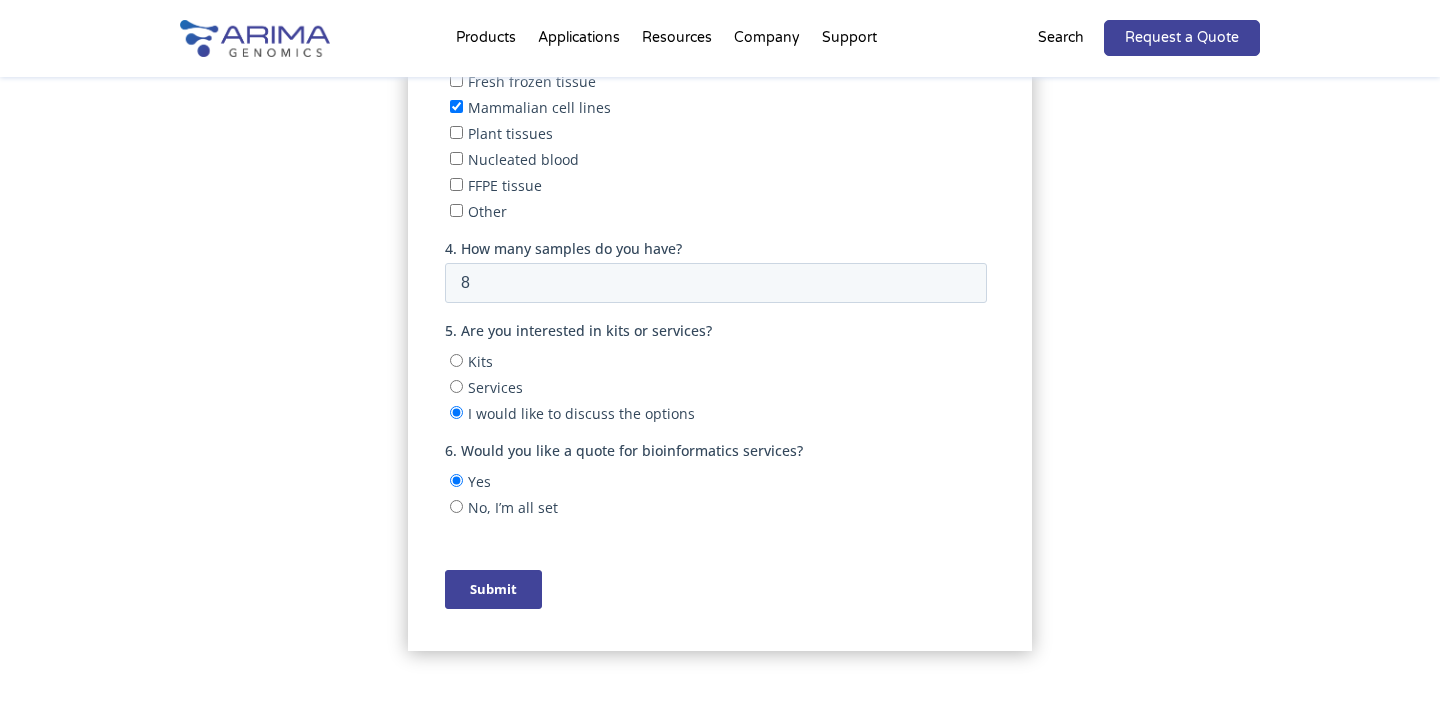 scroll, scrollTop: 774, scrollLeft: 0, axis: vertical 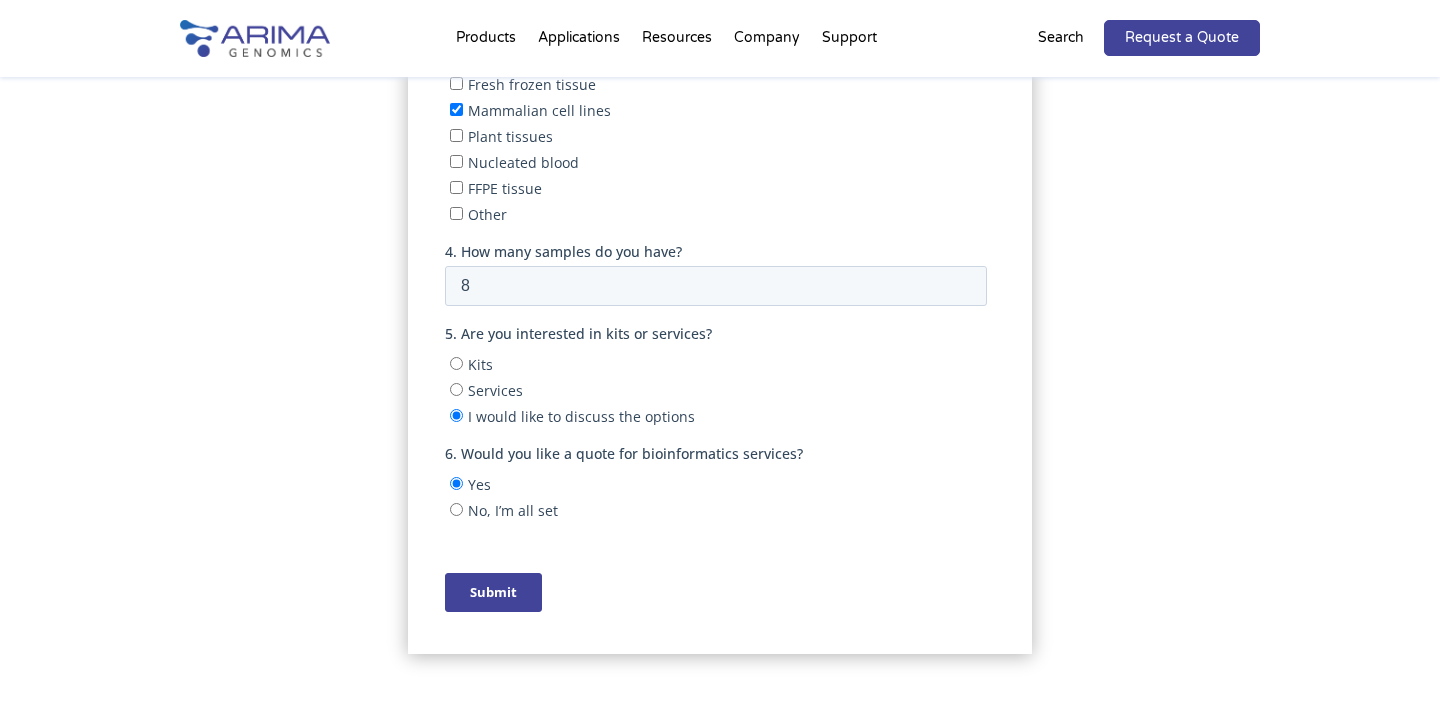 click on "Submit" at bounding box center (492, 592) 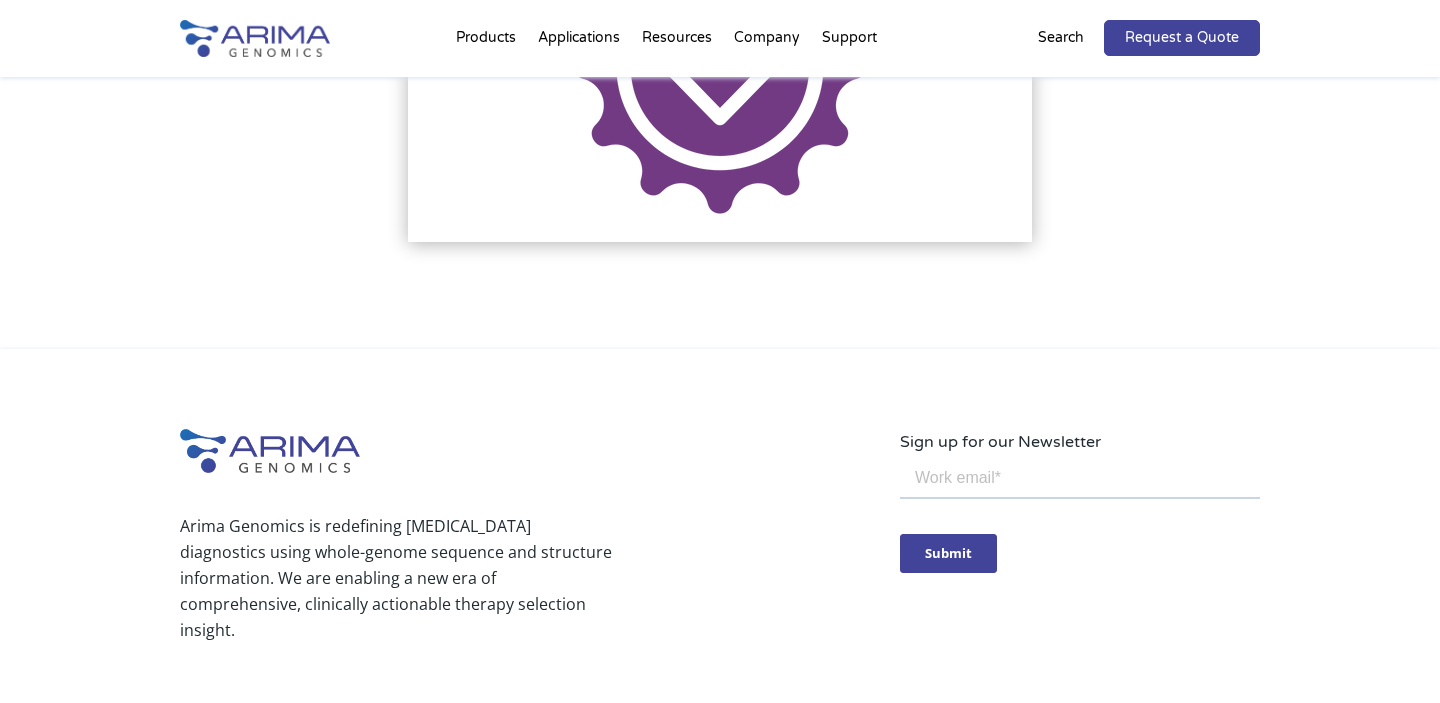 scroll, scrollTop: 662, scrollLeft: 0, axis: vertical 